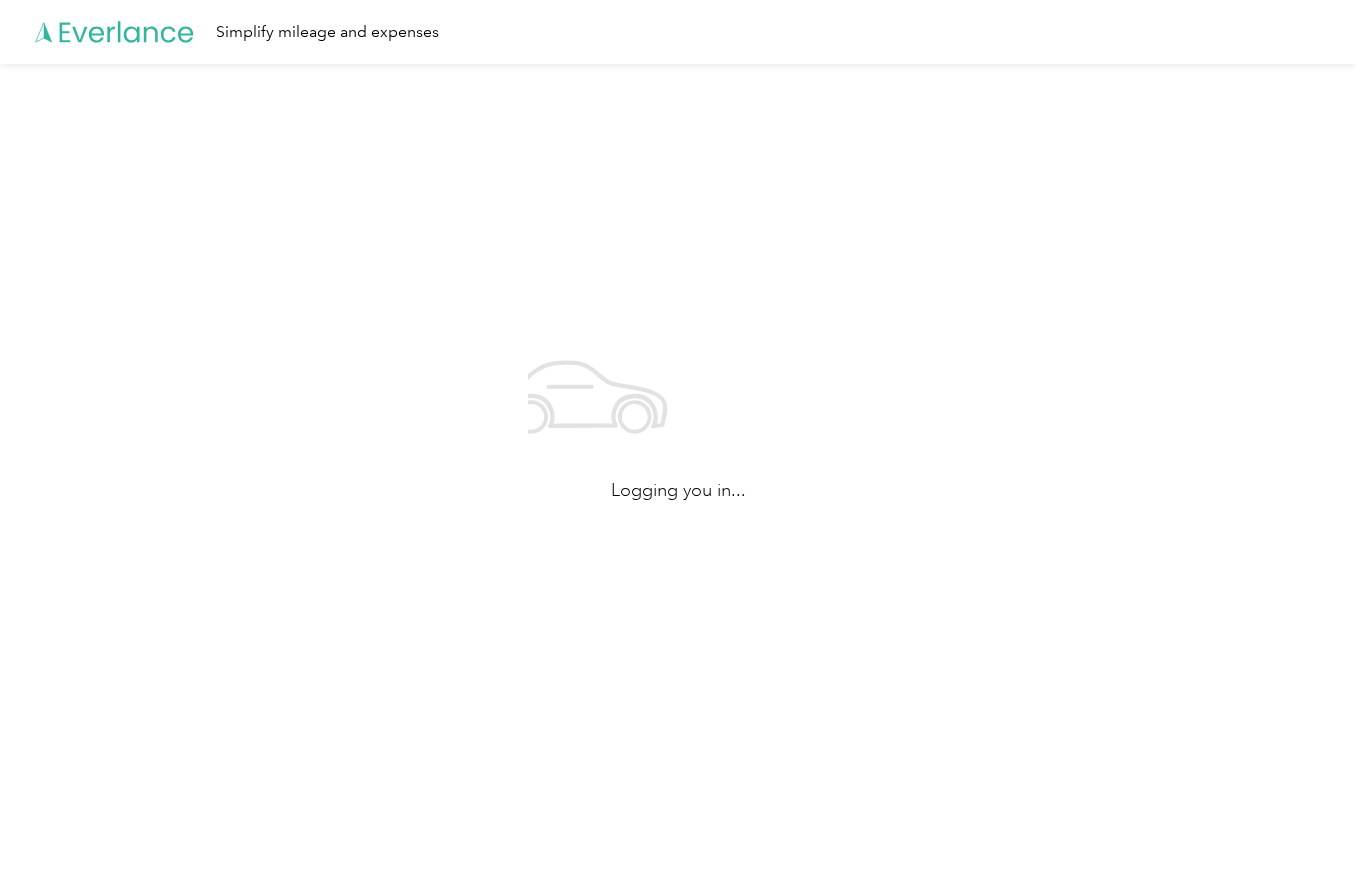 scroll, scrollTop: 0, scrollLeft: 0, axis: both 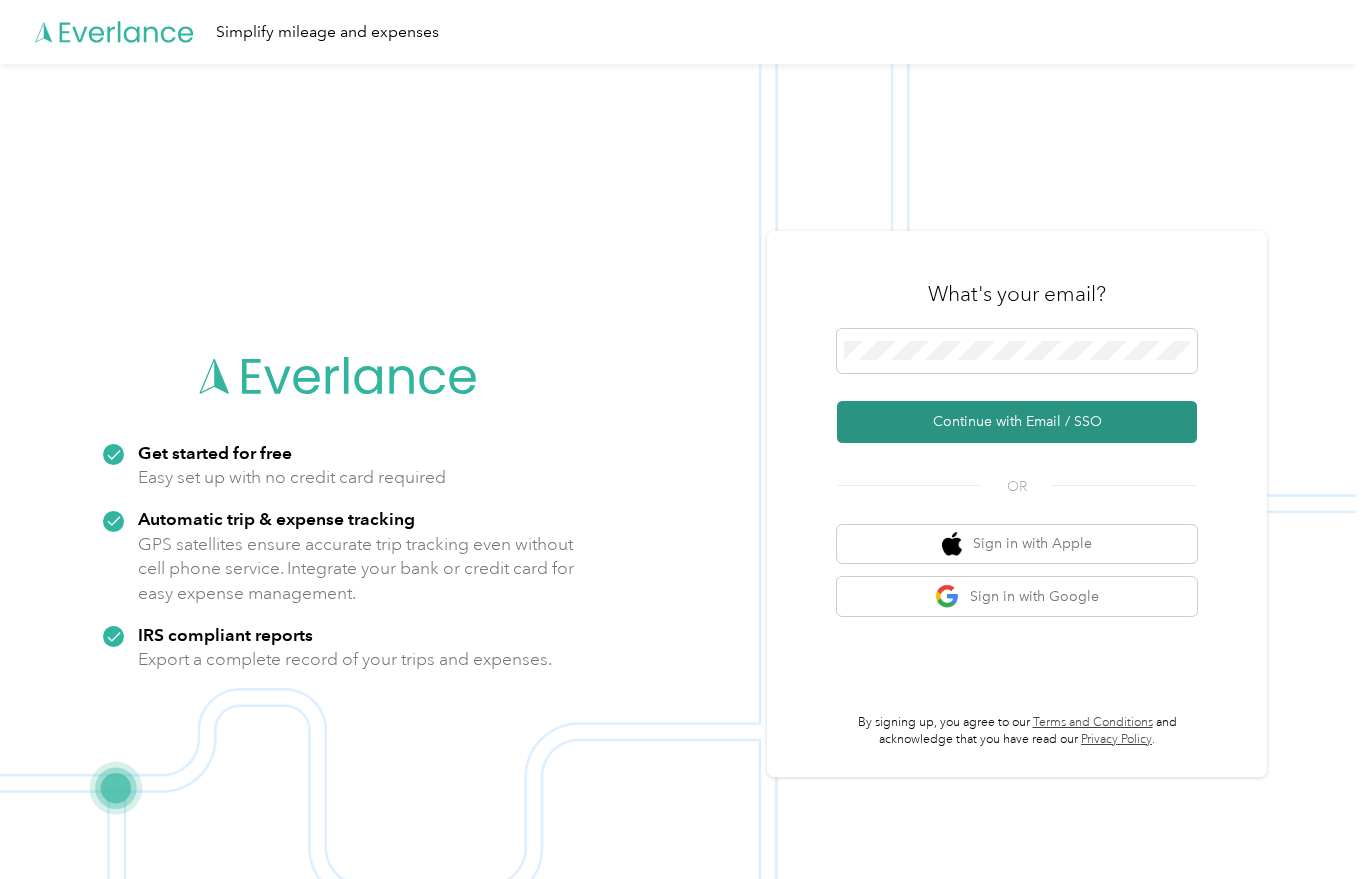 click on "Continue with Email / SSO" at bounding box center [1017, 422] 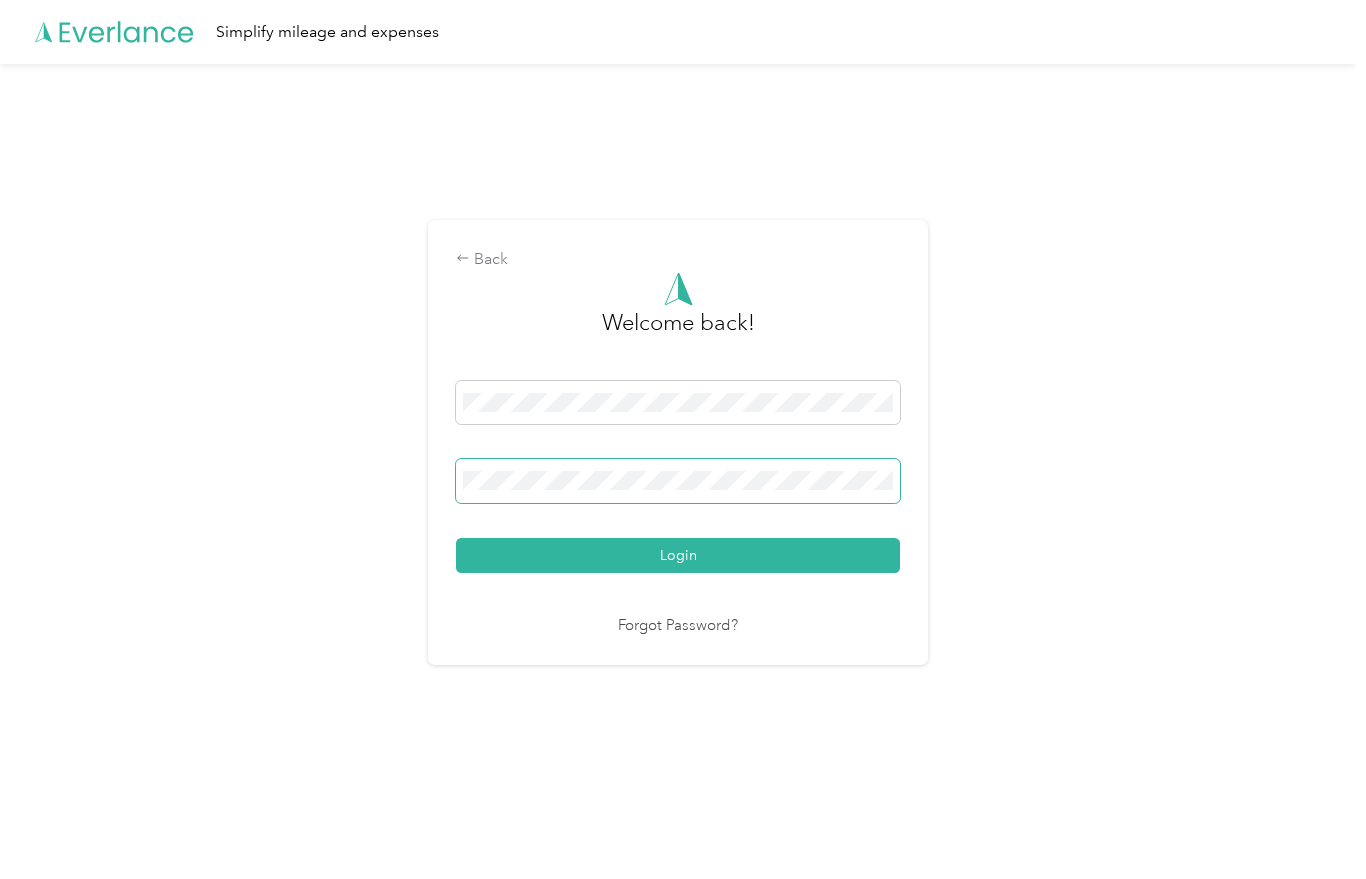 click on "Login" at bounding box center [678, 555] 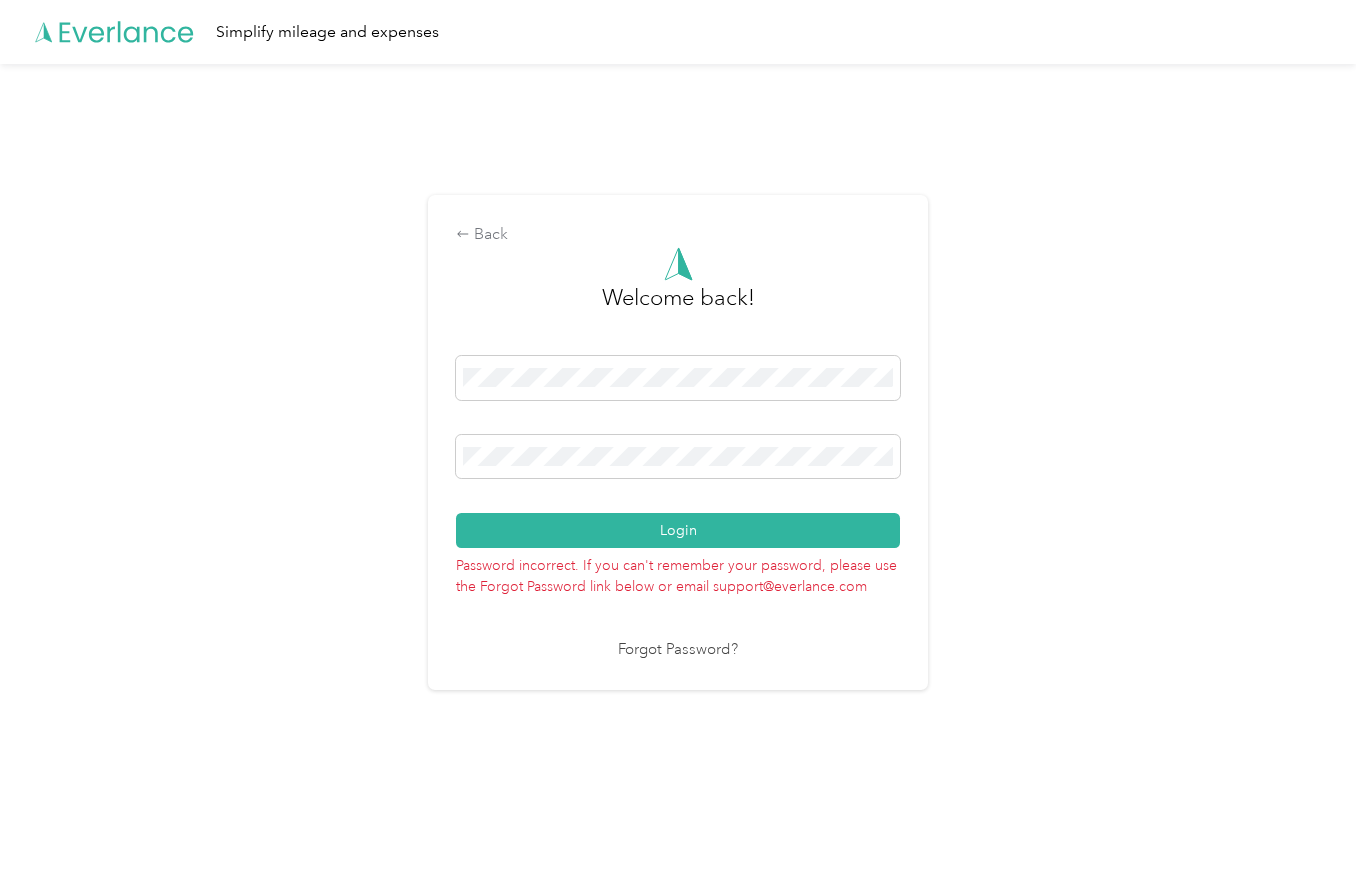 drag, startPoint x: 568, startPoint y: 477, endPoint x: 209, endPoint y: 477, distance: 359 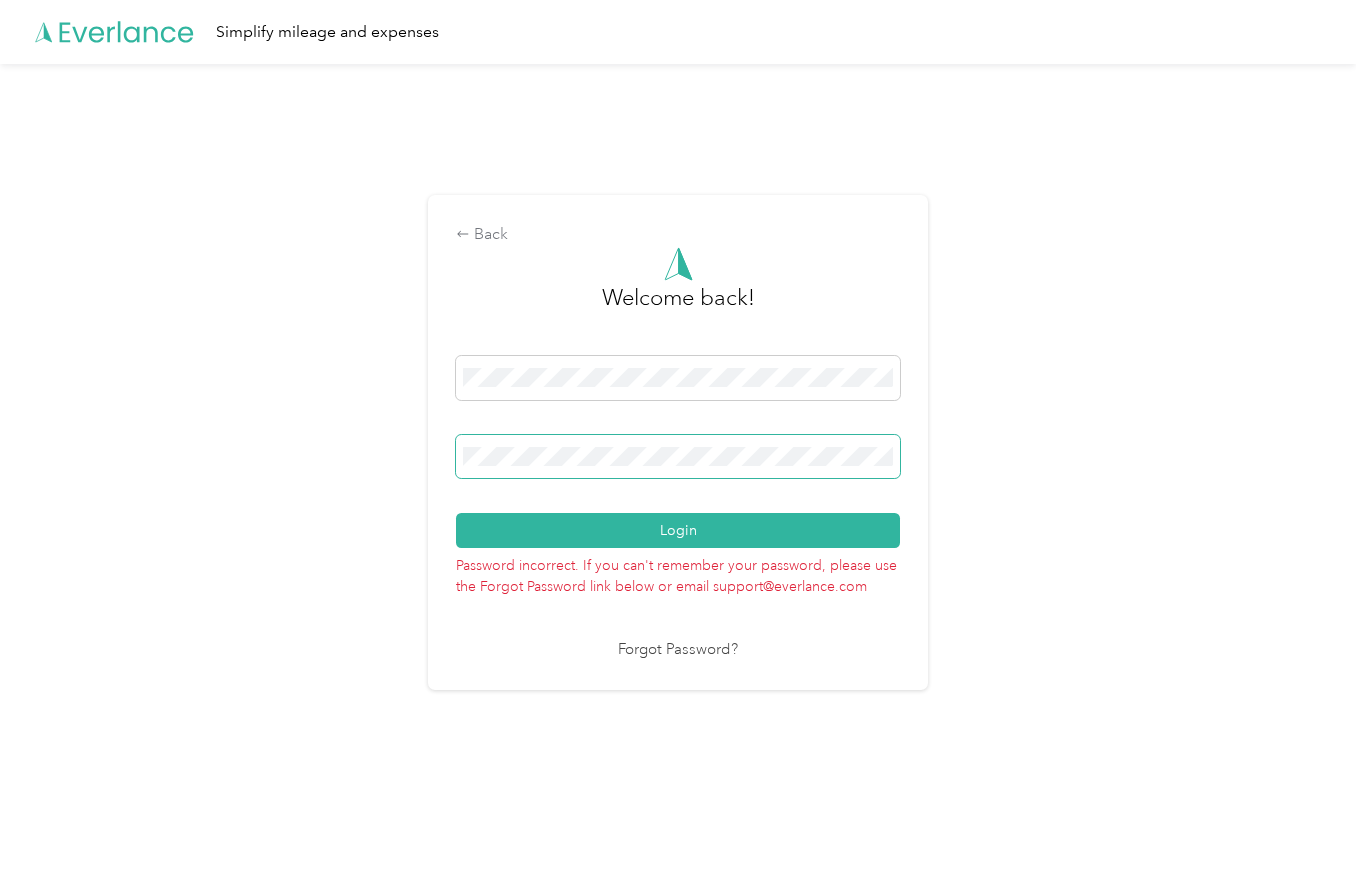 click on "Login" at bounding box center [678, 530] 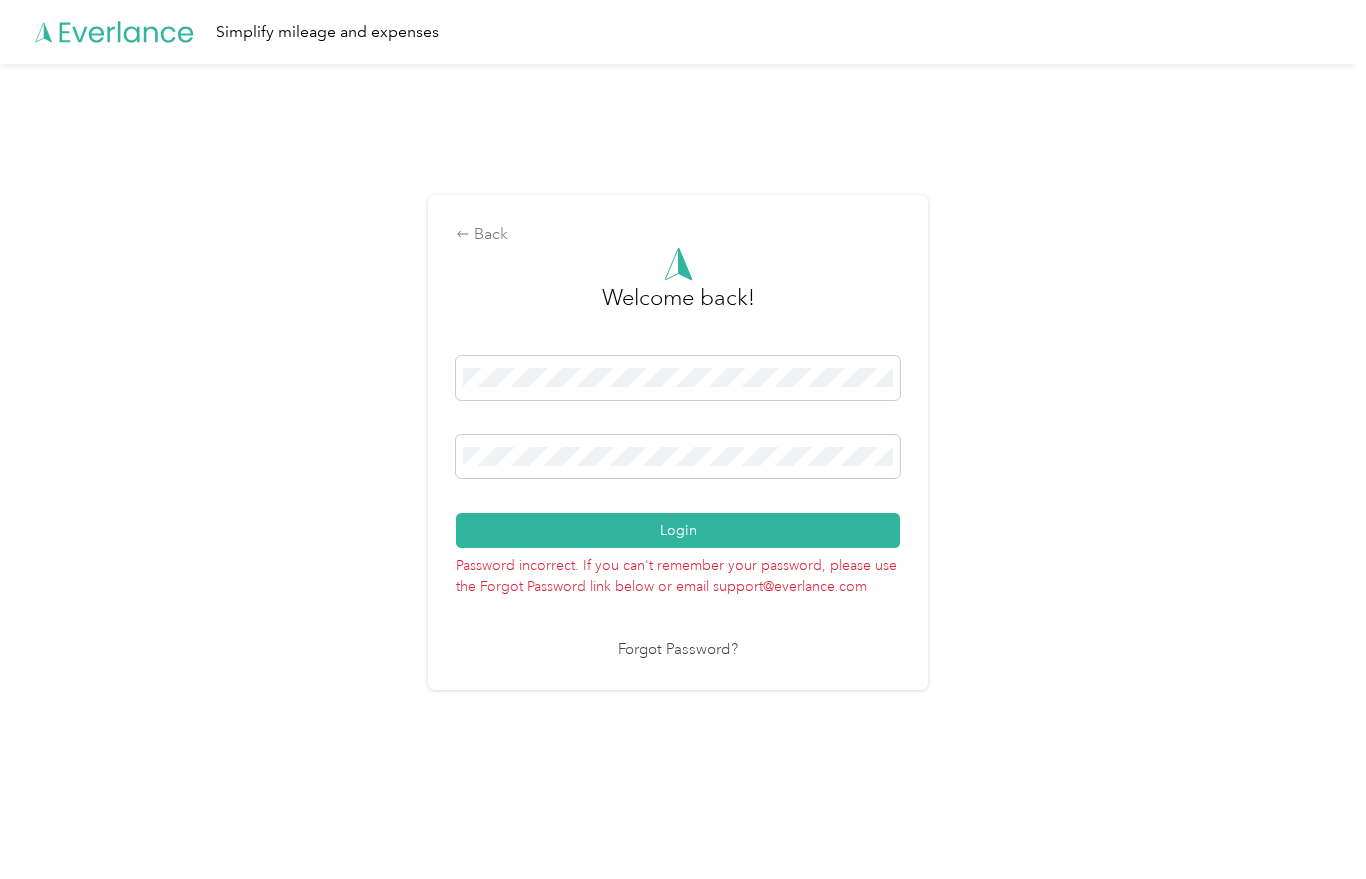 click on "Forgot Password?" at bounding box center [678, 650] 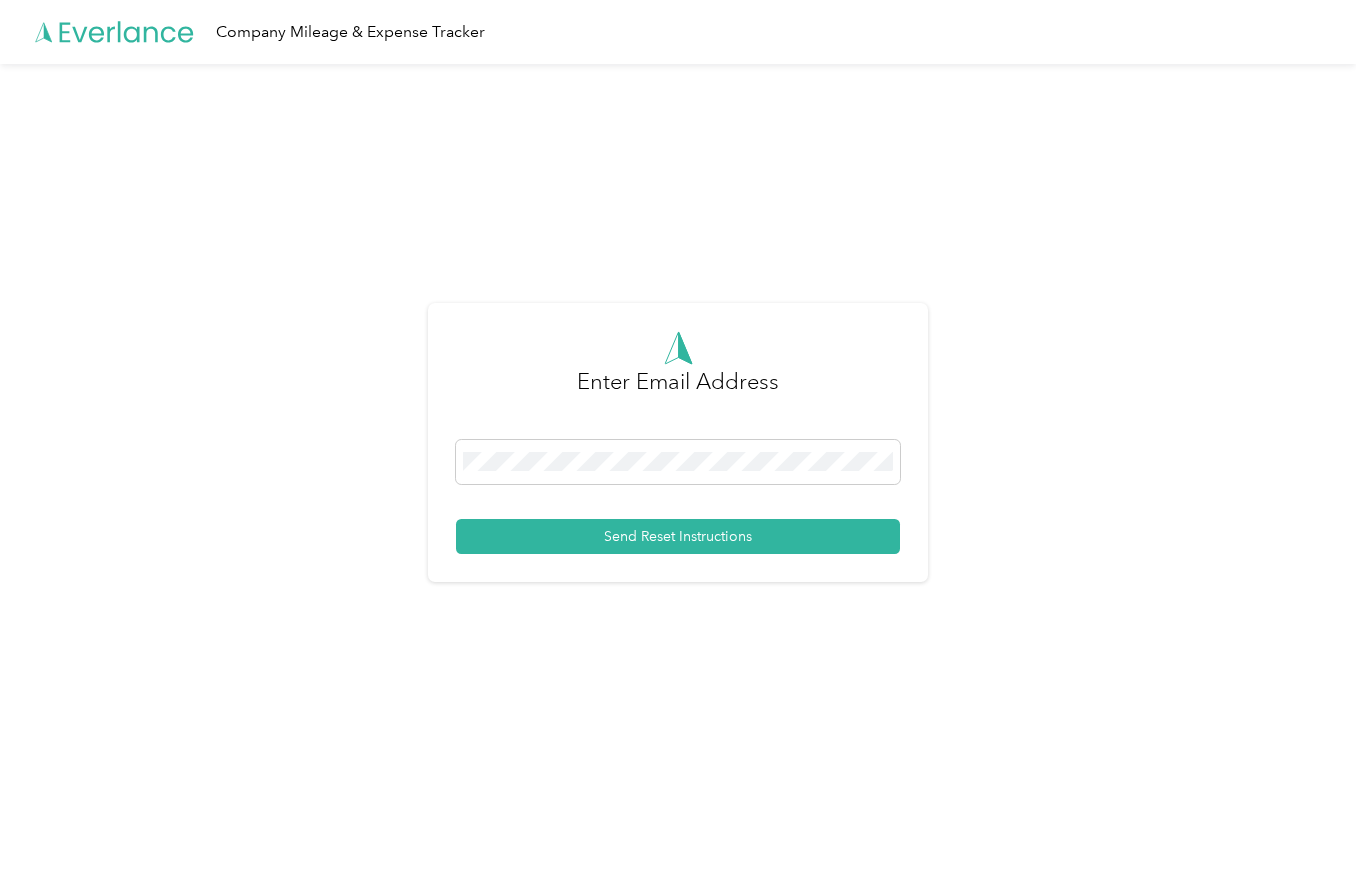 click on "Enter Email Address Send Reset Instructions" at bounding box center [678, 442] 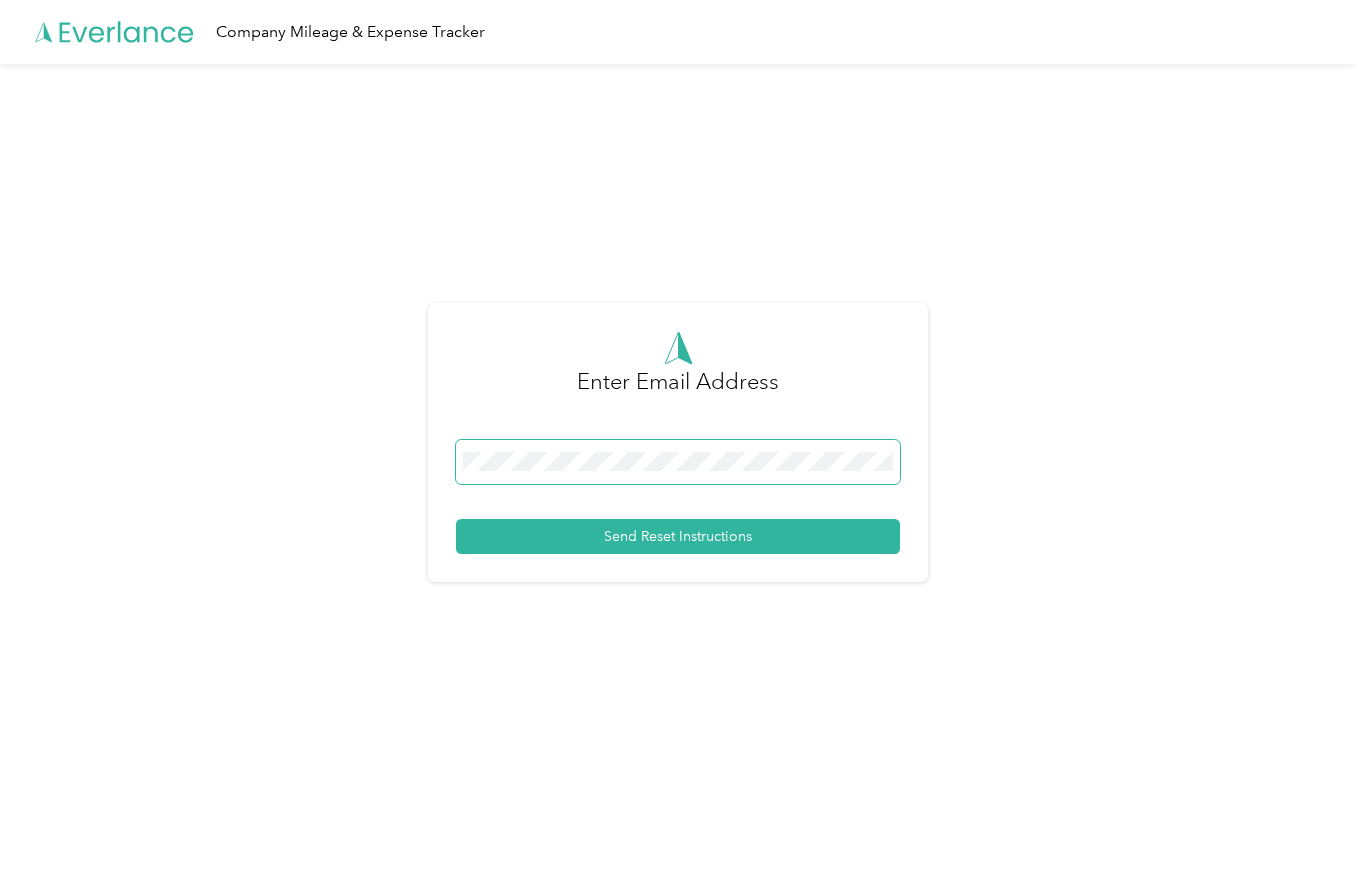 click on "Send Reset Instructions" at bounding box center [678, 536] 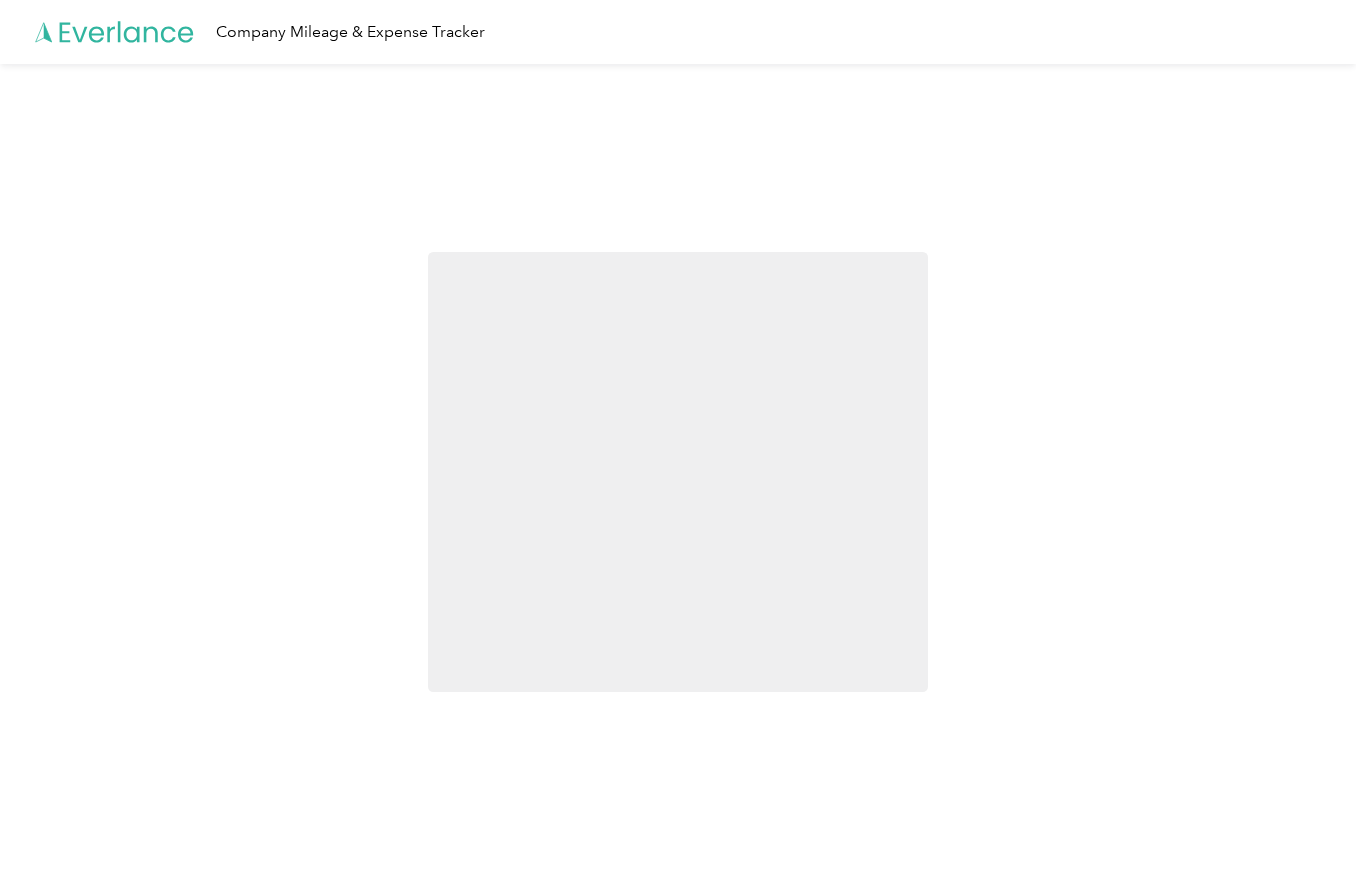 scroll, scrollTop: 0, scrollLeft: 0, axis: both 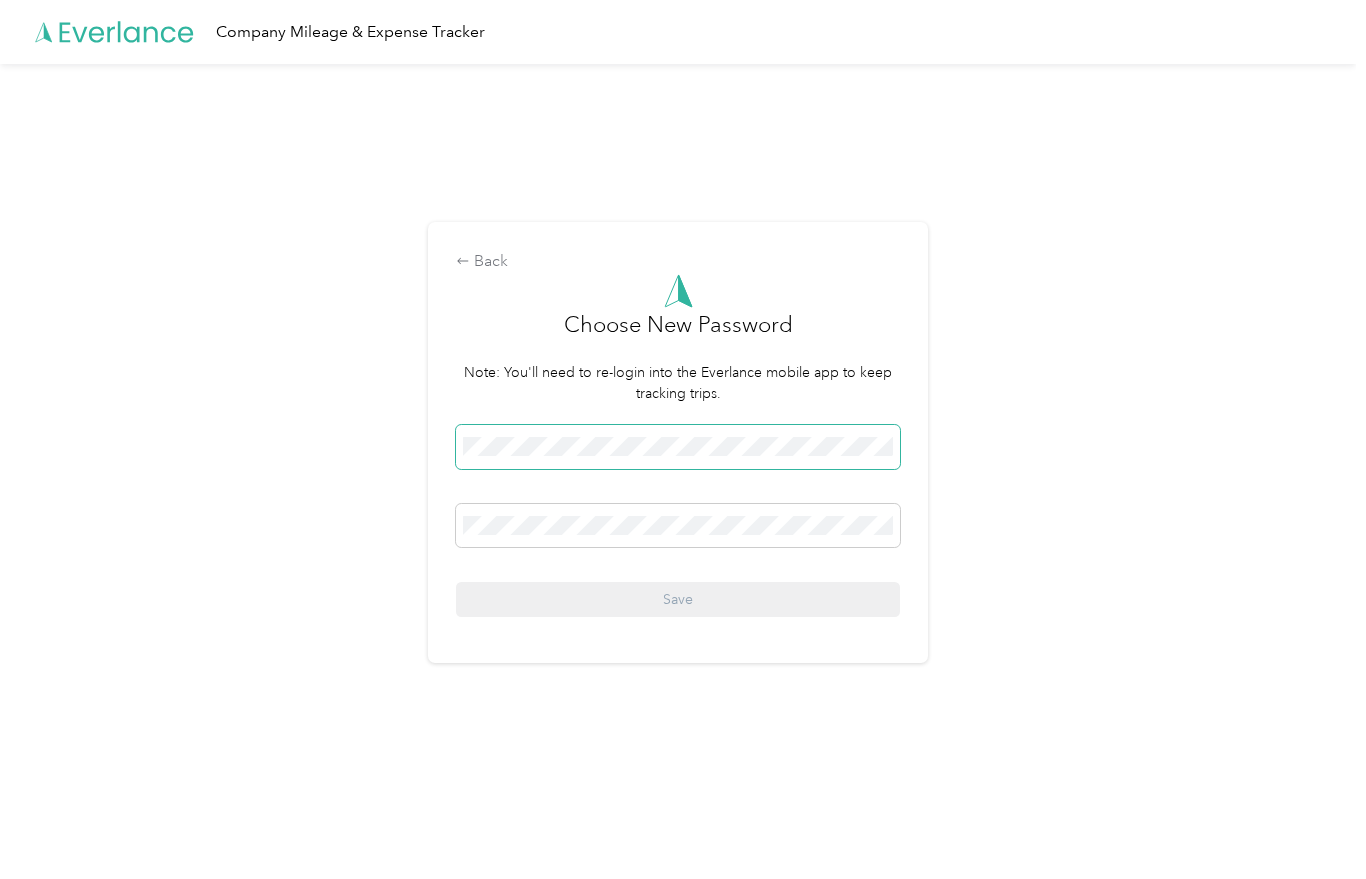 click at bounding box center [678, 447] 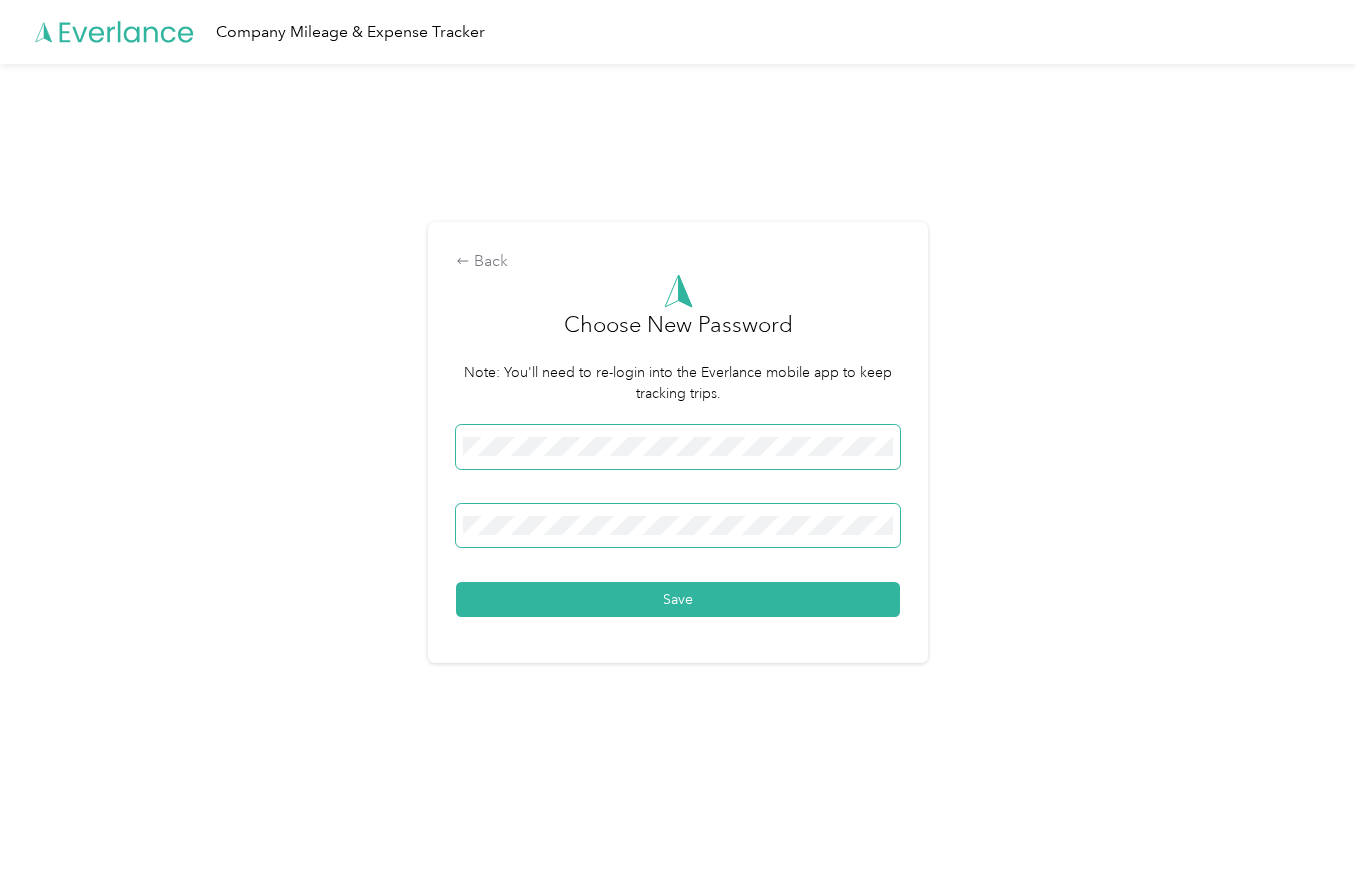 click on "Save" at bounding box center [678, 599] 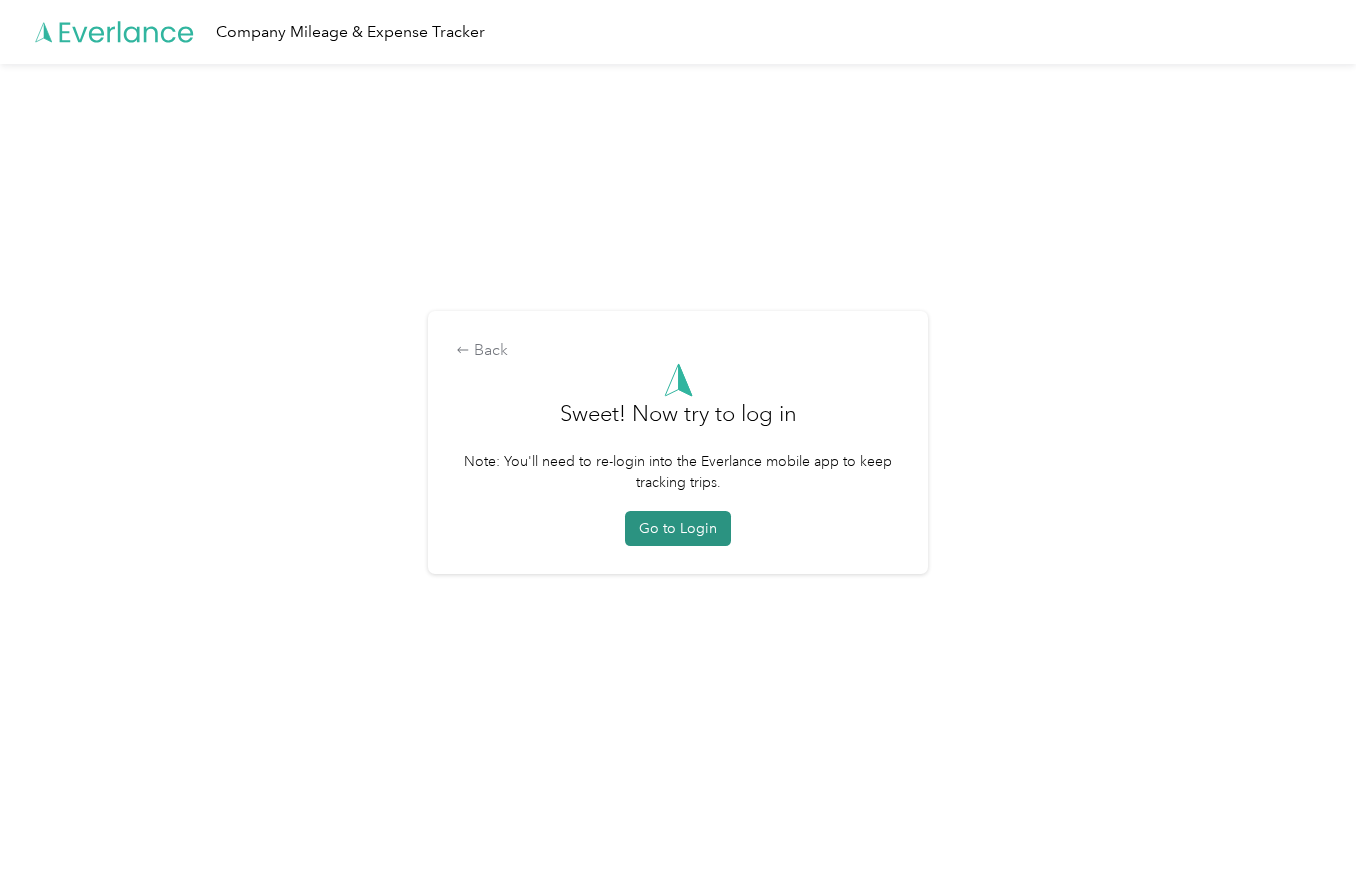 click on "Go to Login" at bounding box center (678, 528) 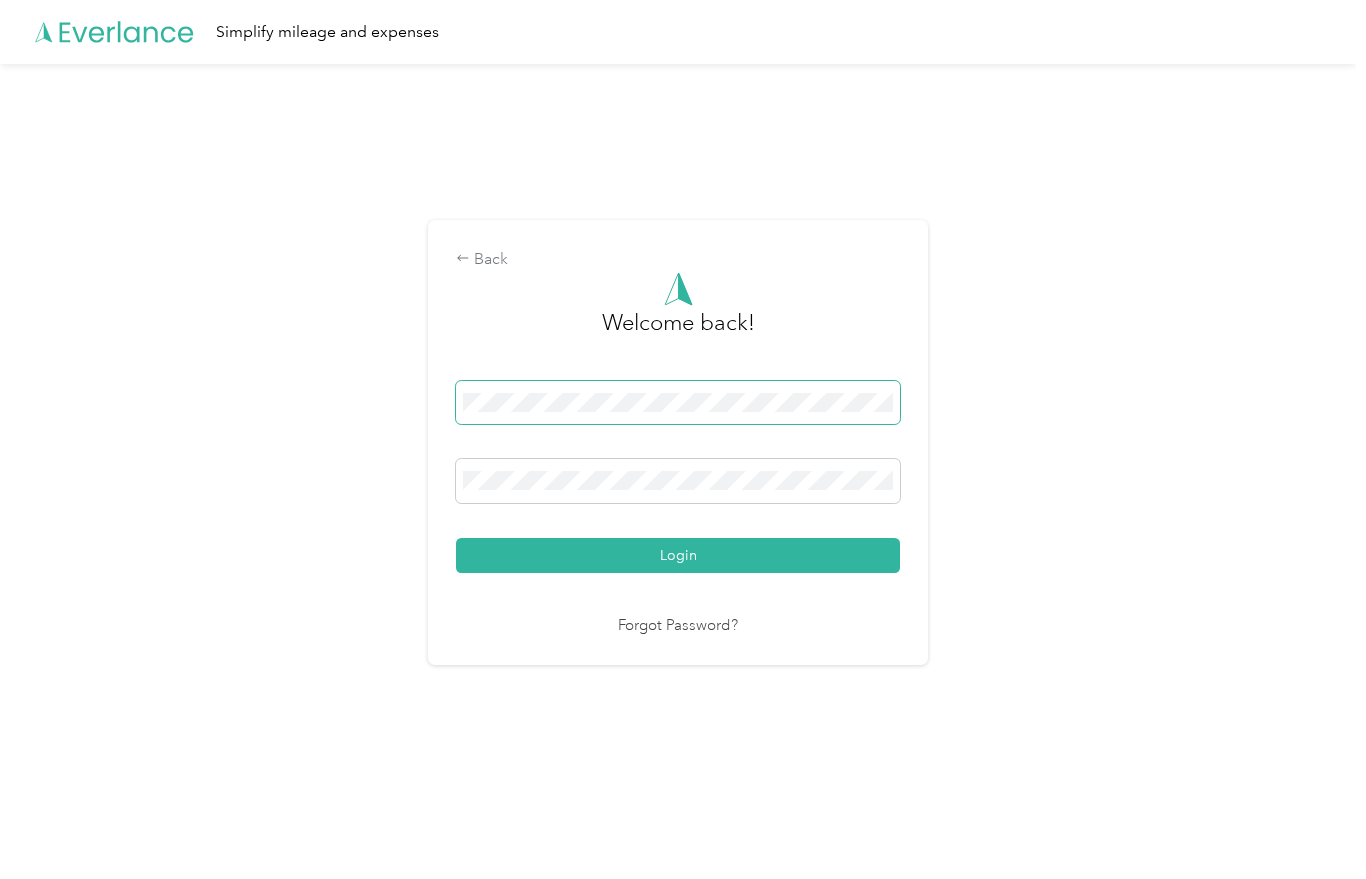 click at bounding box center [678, 403] 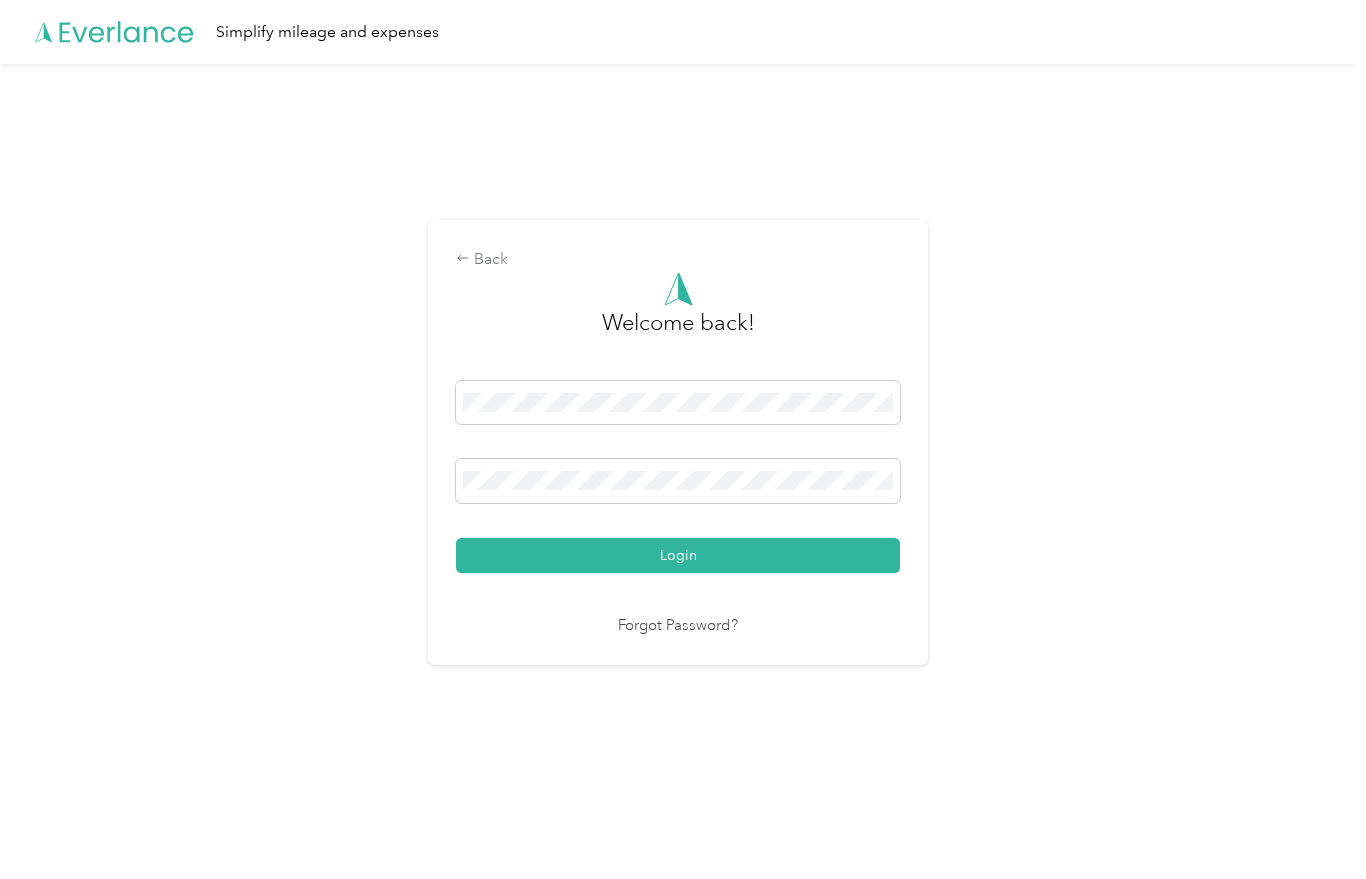 click at bounding box center (678, 484) 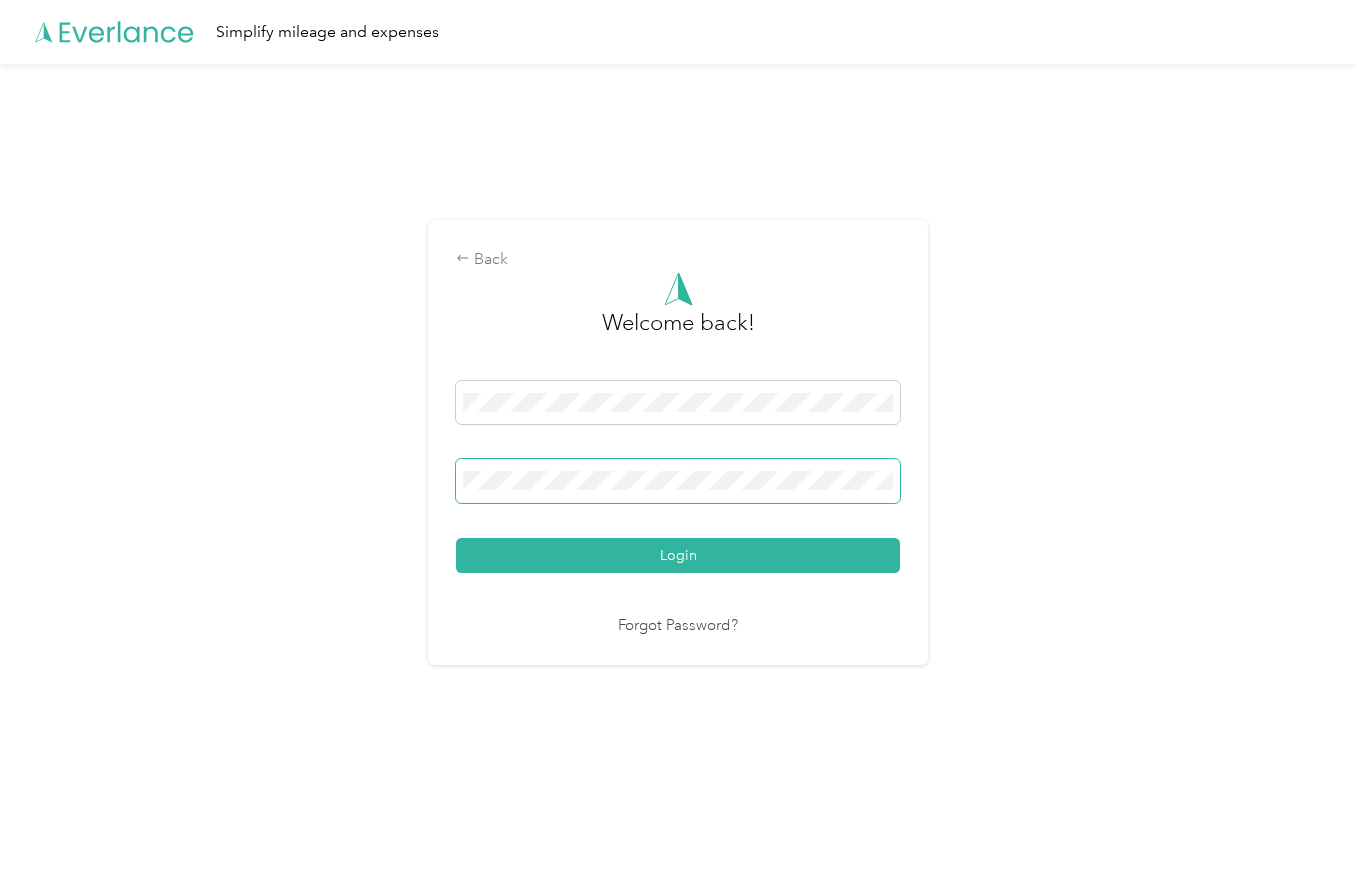 click on "Login" at bounding box center [678, 555] 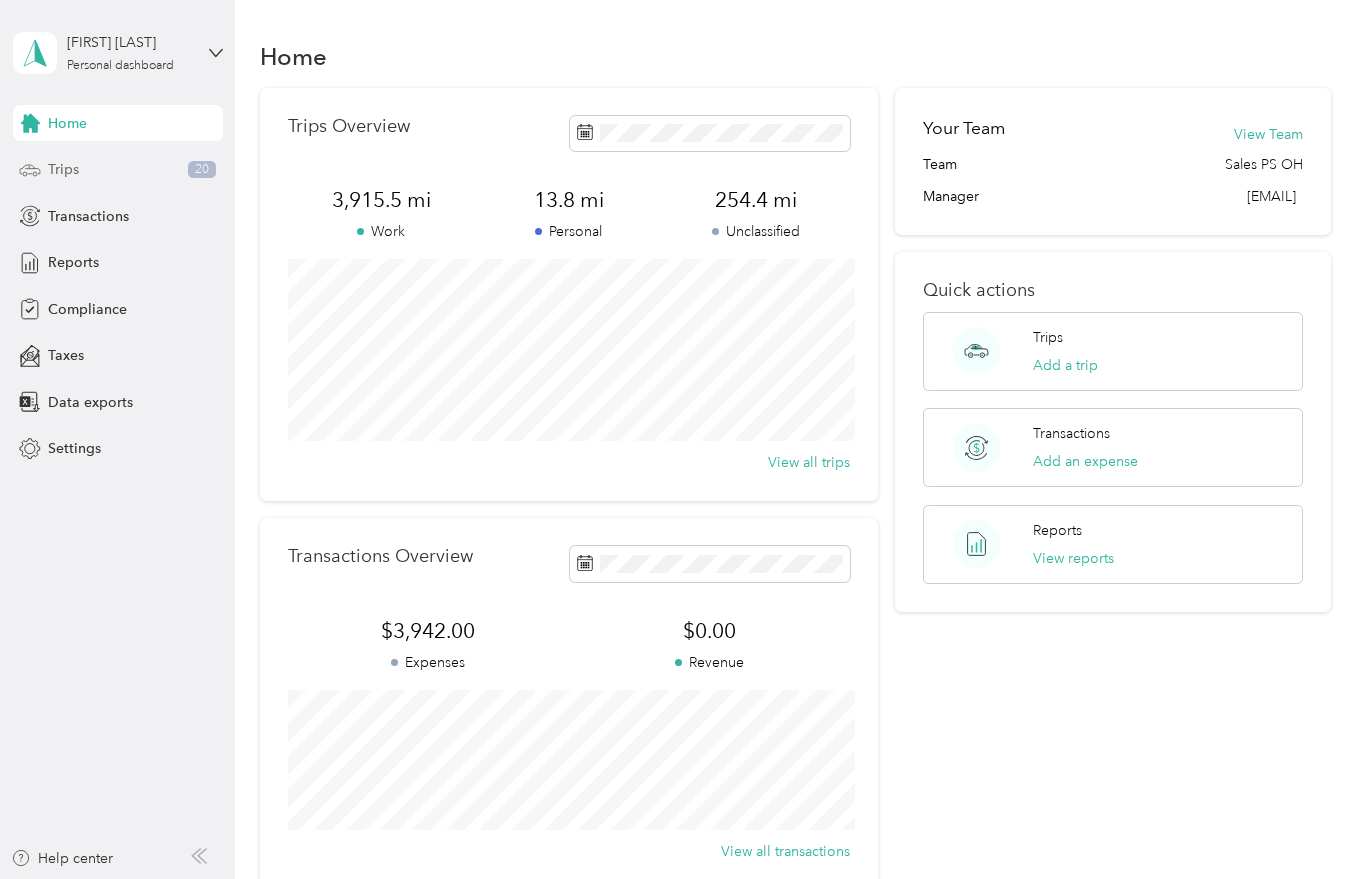 click on "Trips 20" at bounding box center (118, 170) 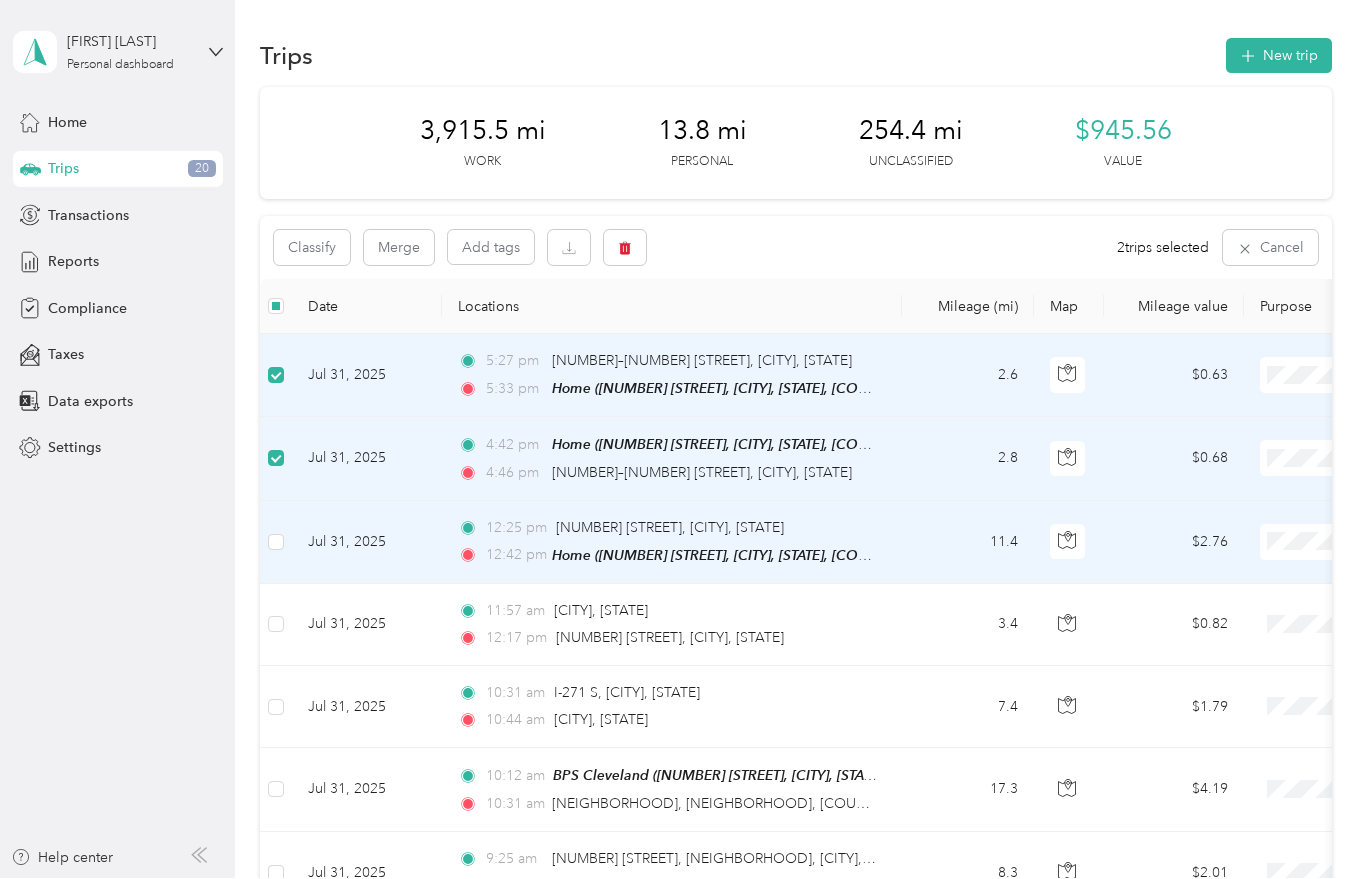 scroll, scrollTop: 25, scrollLeft: 0, axis: vertical 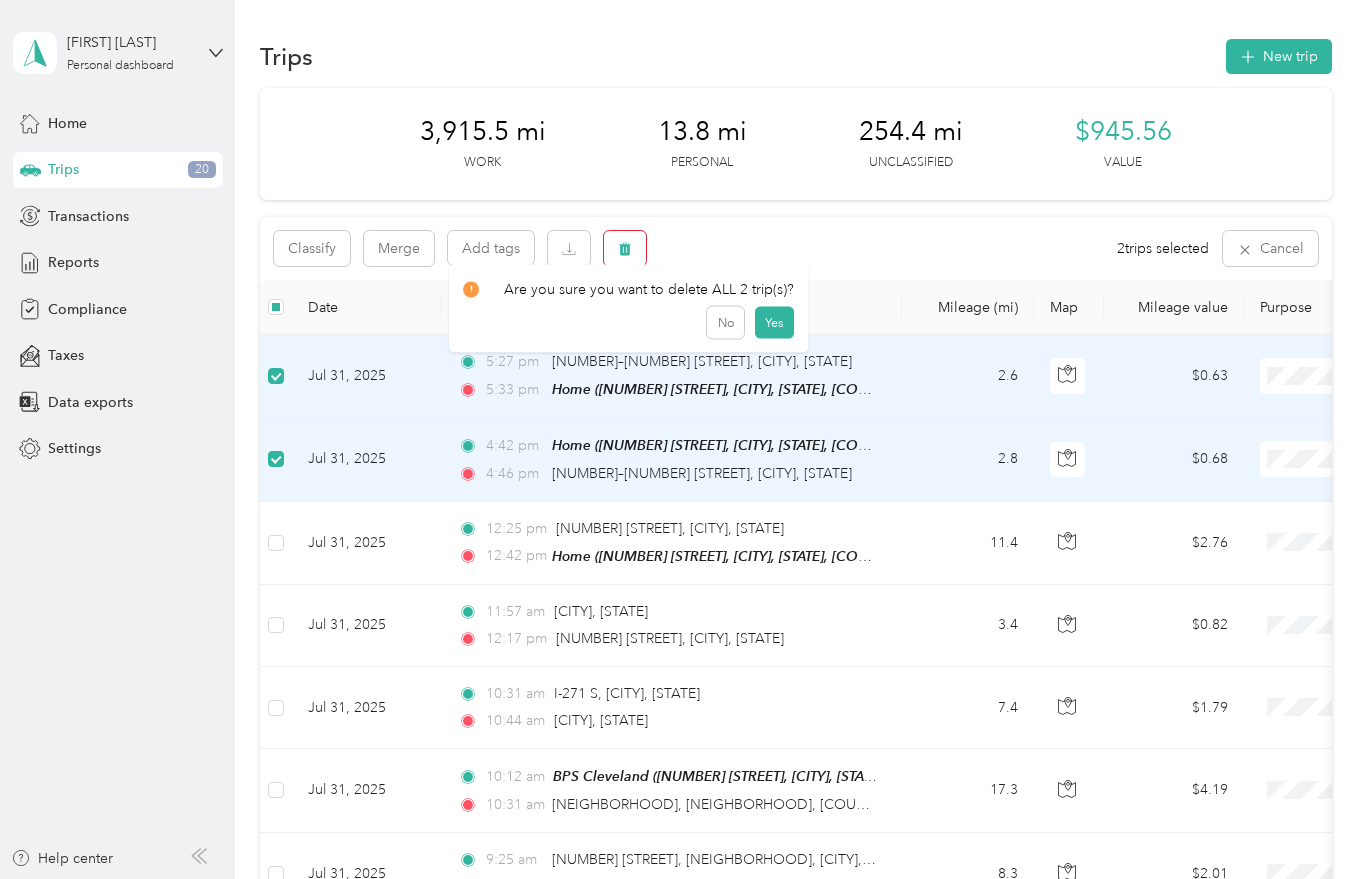 click at bounding box center [625, 248] 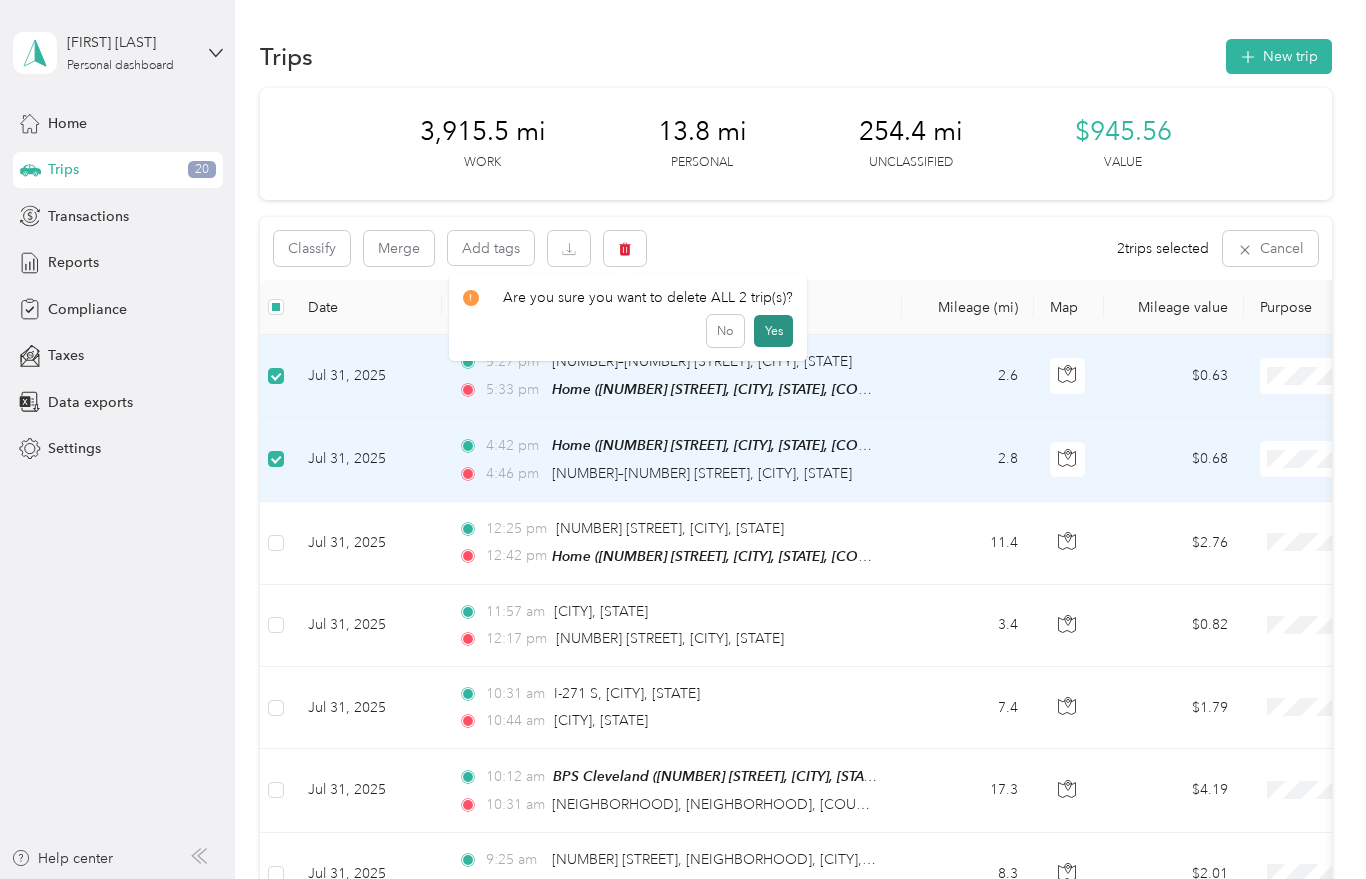 click on "Yes" at bounding box center (773, 331) 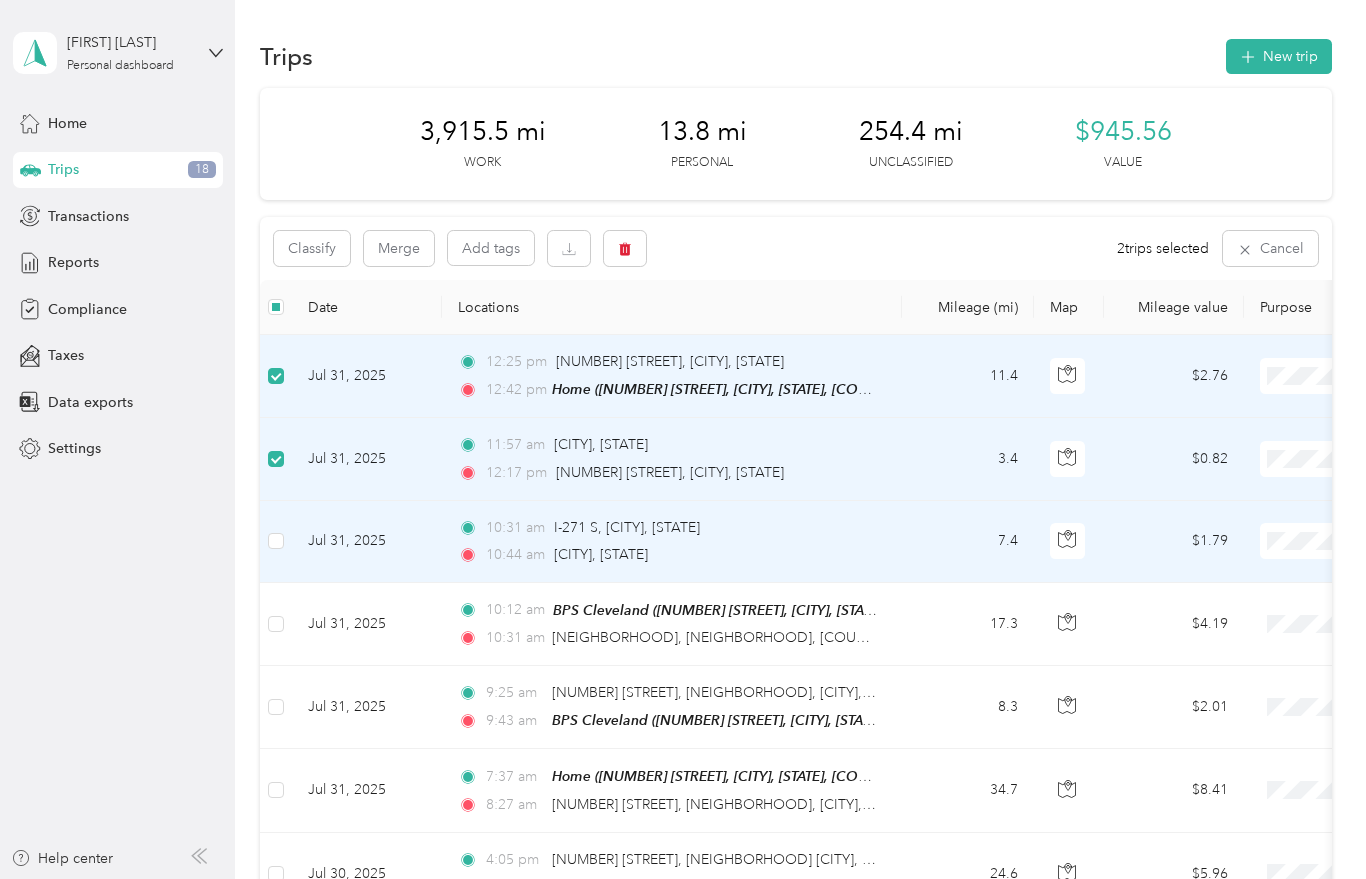 click at bounding box center [276, 542] 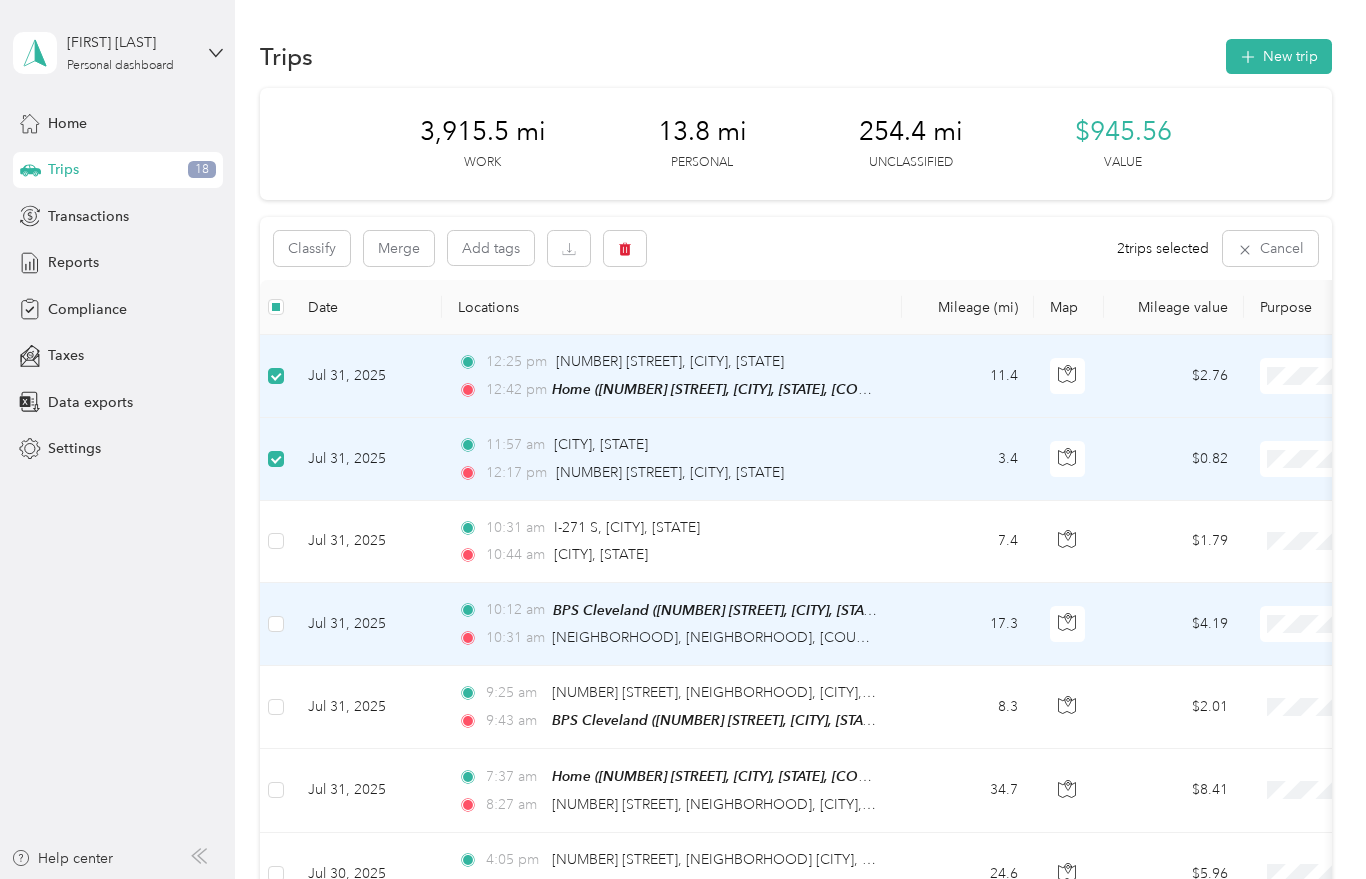 click at bounding box center (276, 624) 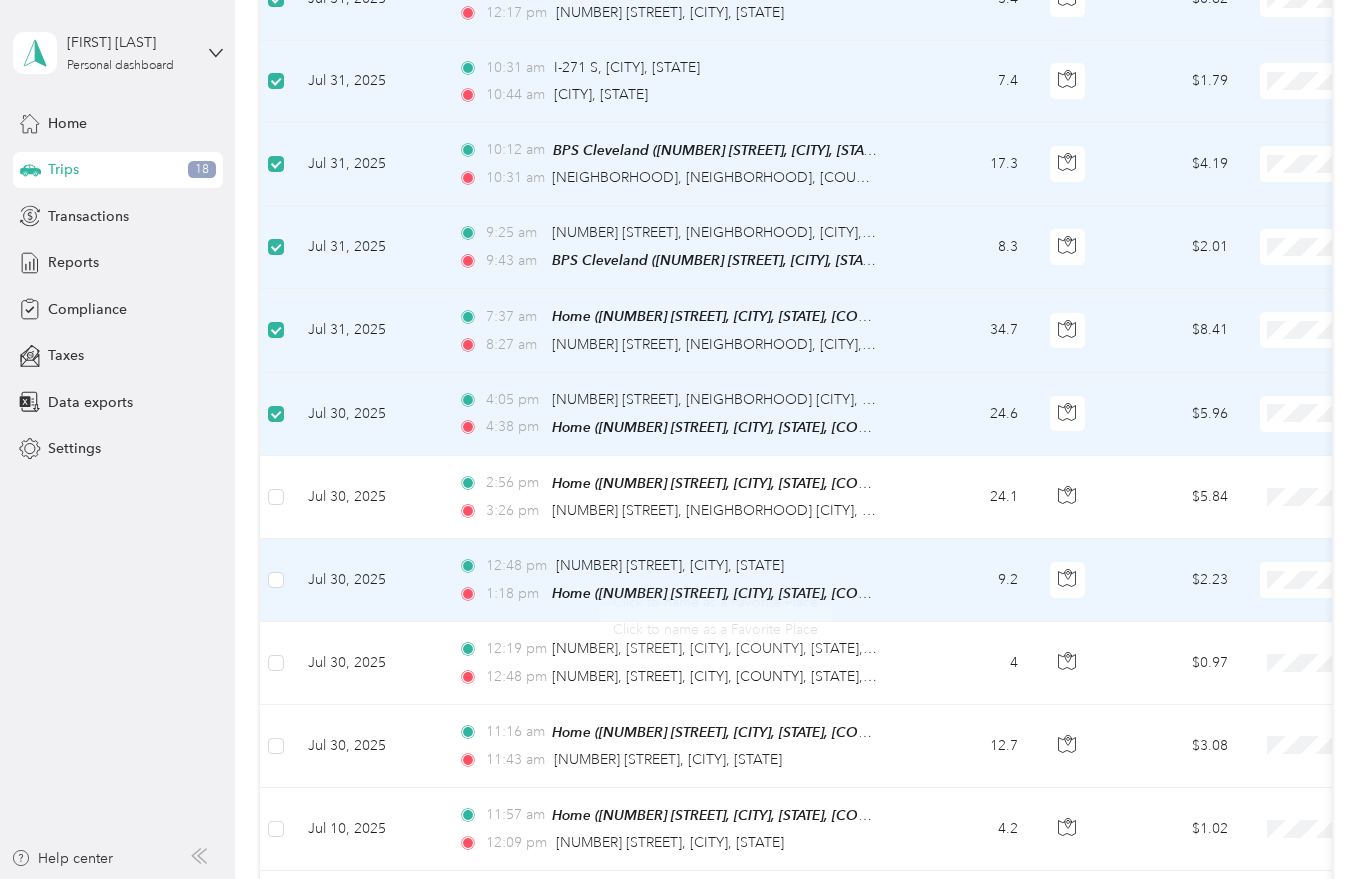 scroll, scrollTop: 464, scrollLeft: 0, axis: vertical 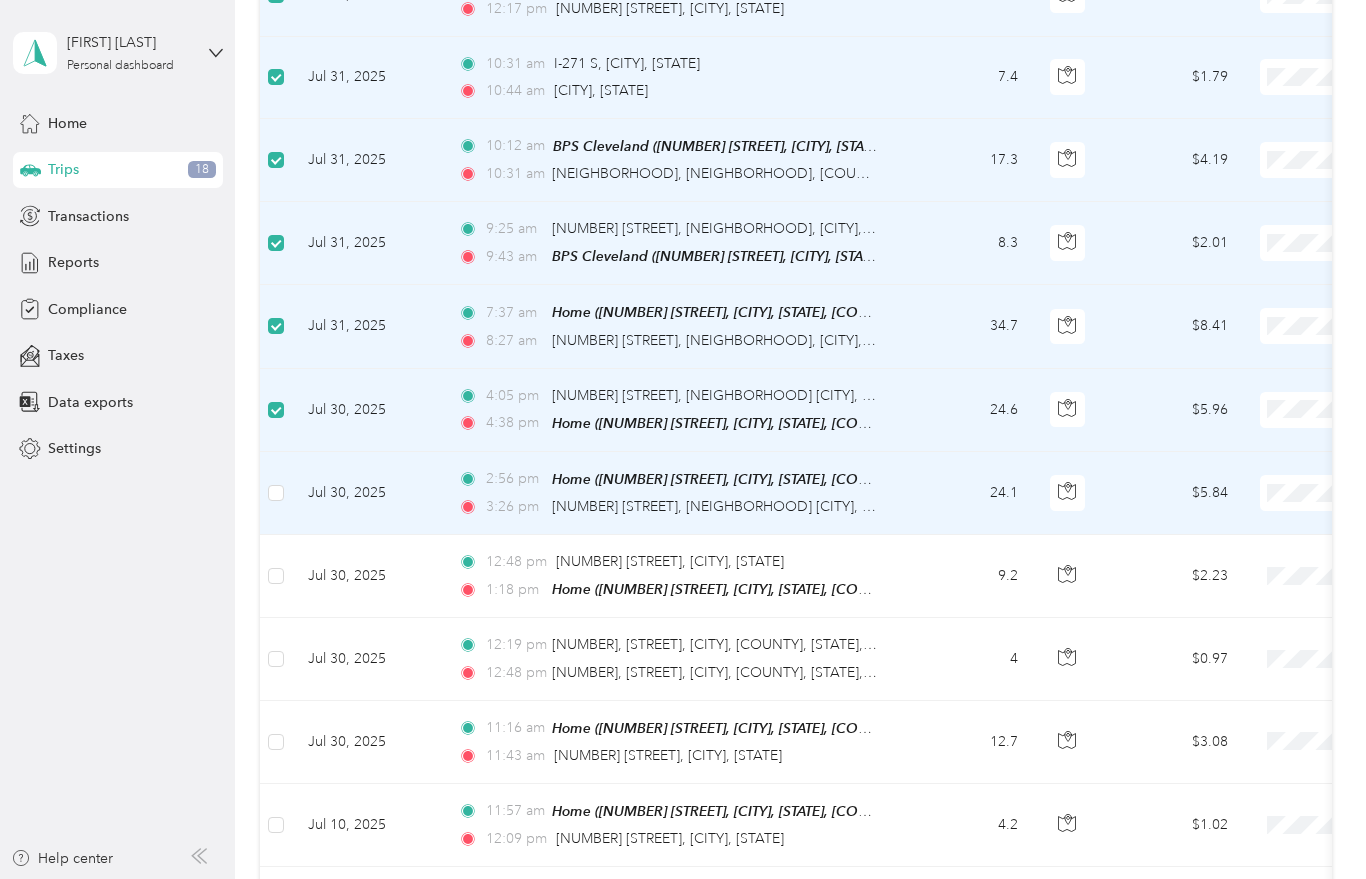 click at bounding box center (276, 493) 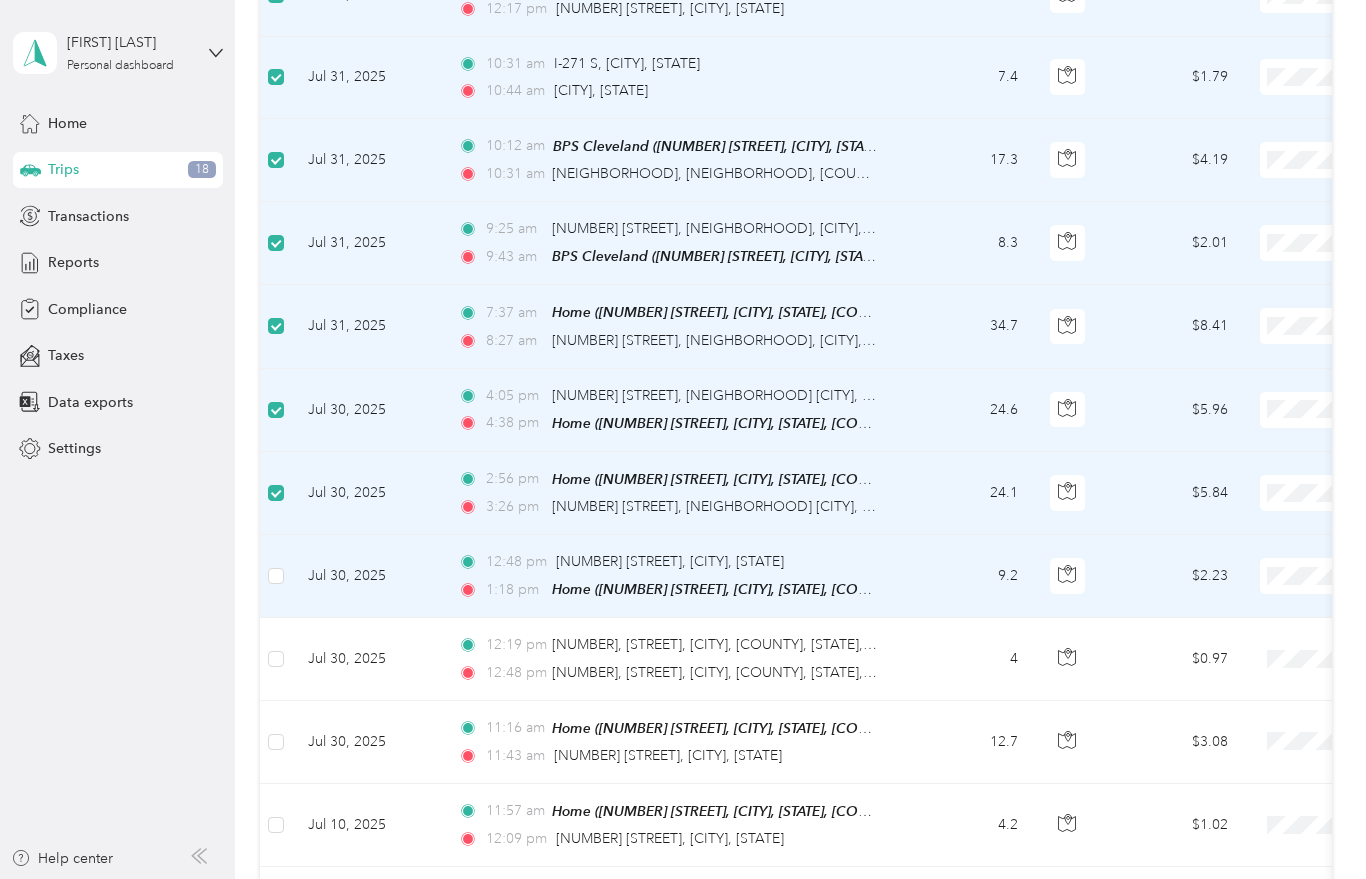 click at bounding box center [276, 576] 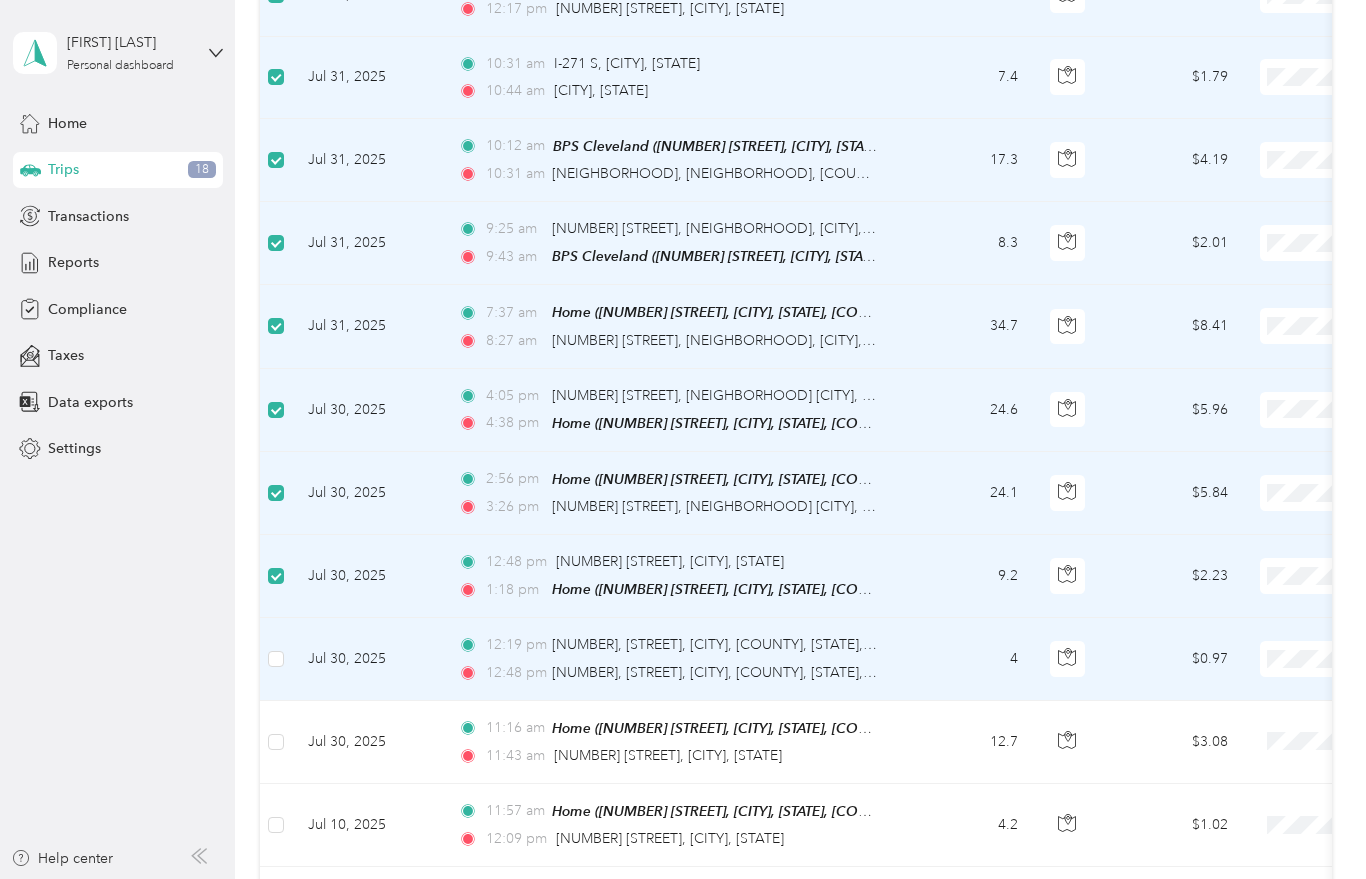 click at bounding box center (276, 659) 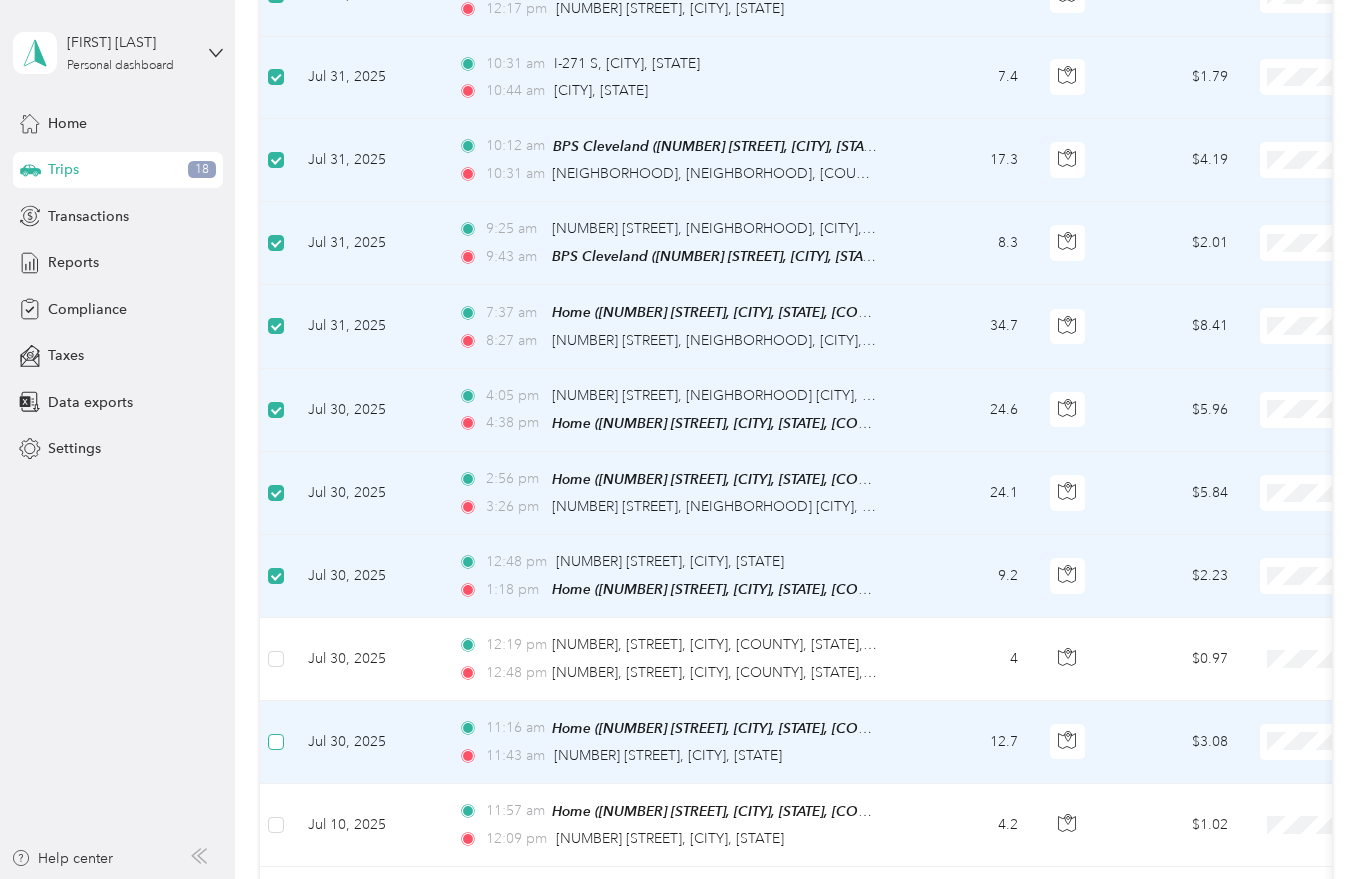 click at bounding box center (276, 742) 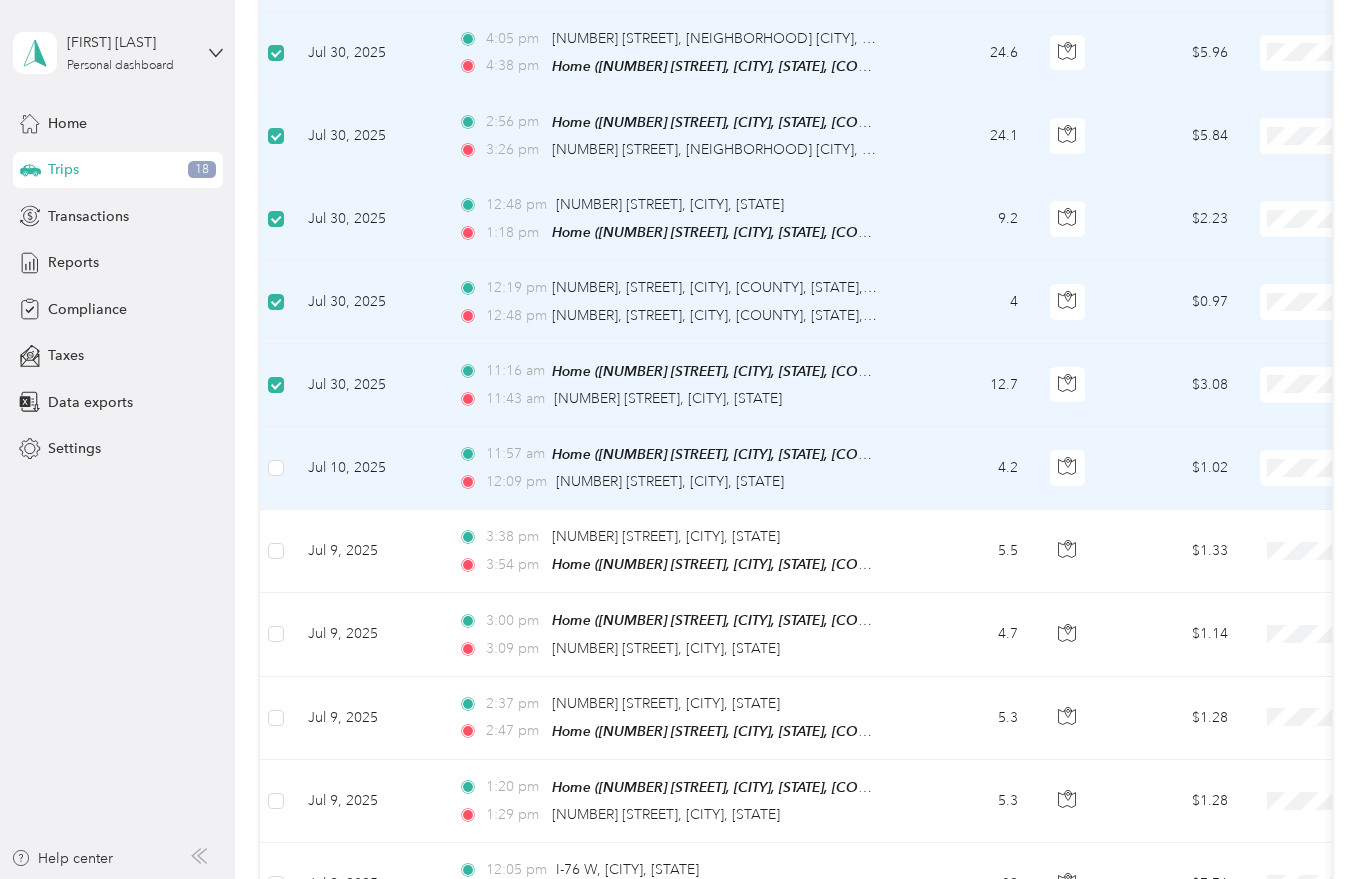 scroll, scrollTop: 822, scrollLeft: 0, axis: vertical 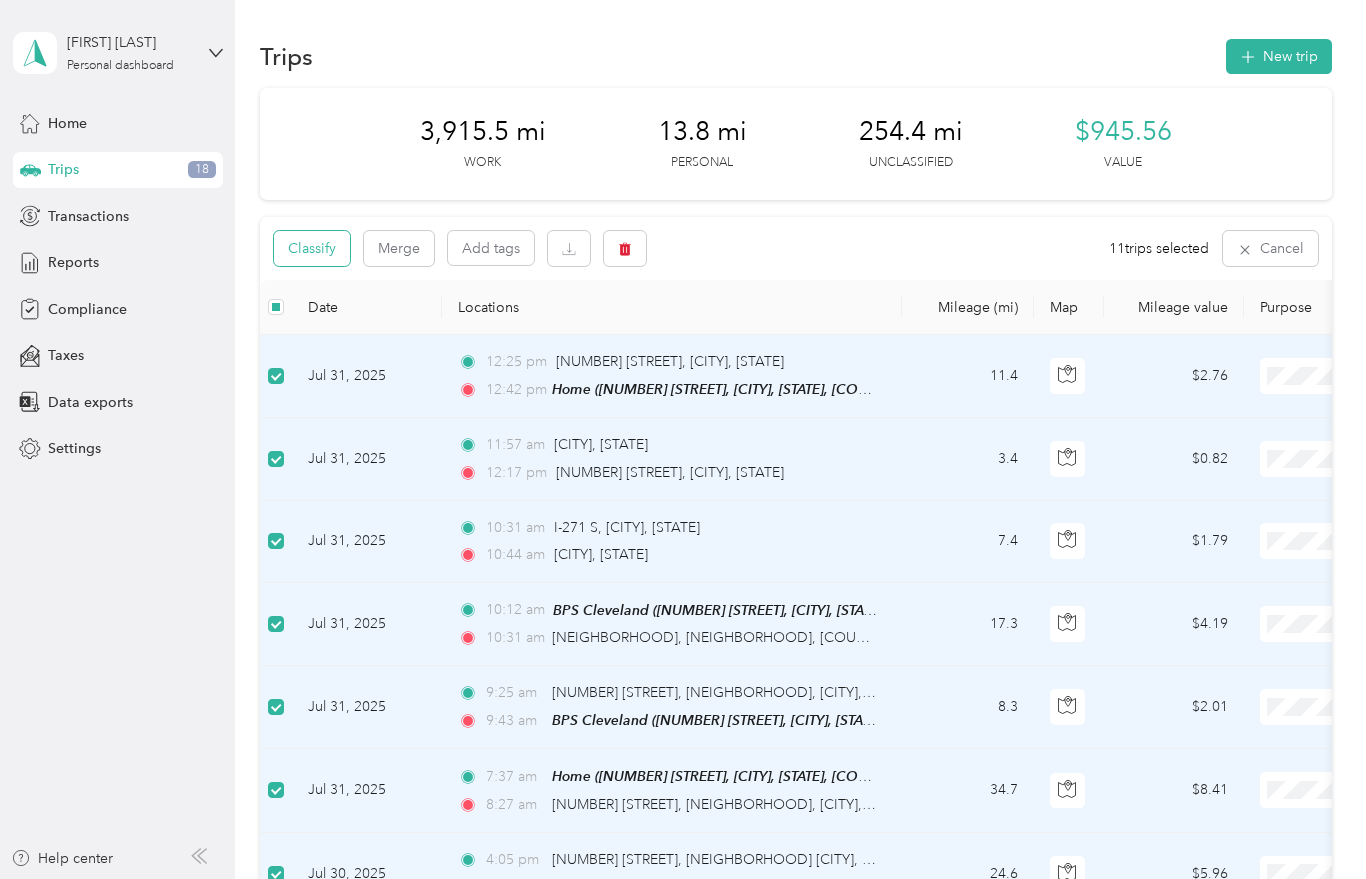 click on "Classify" at bounding box center (312, 248) 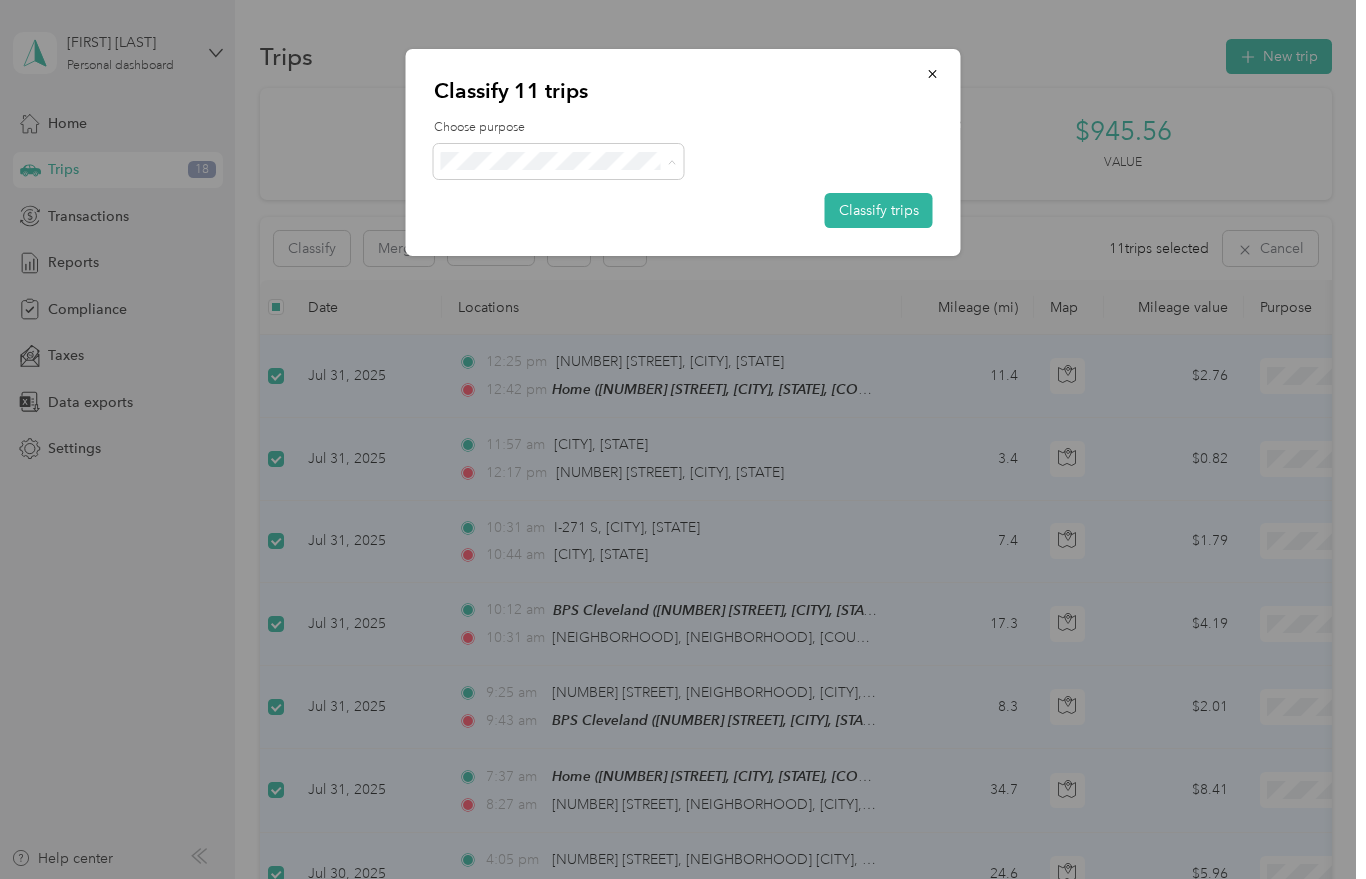 click on "Buckeye Power Sales" at bounding box center (559, 197) 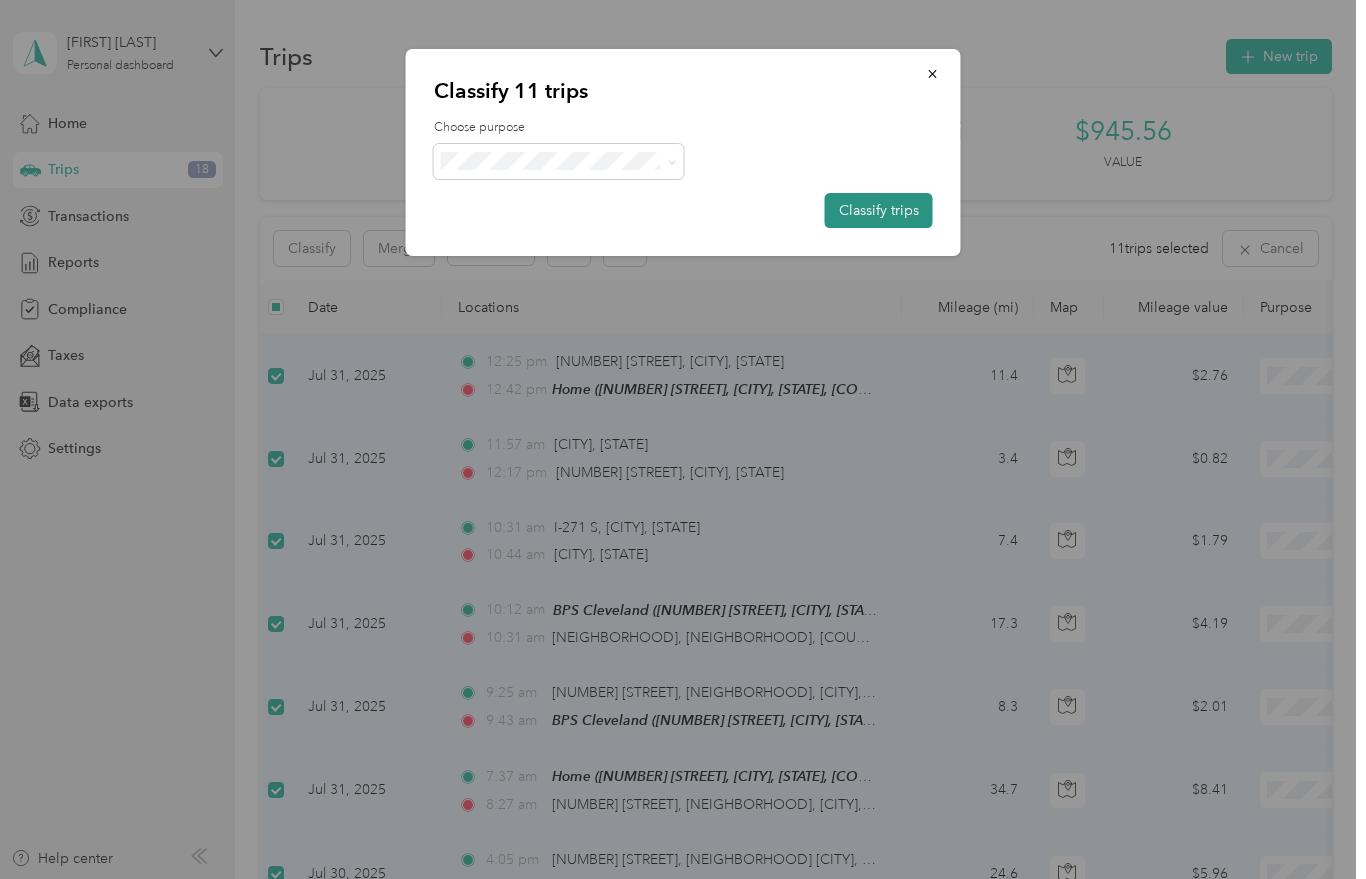 click on "Classify trips" at bounding box center [879, 210] 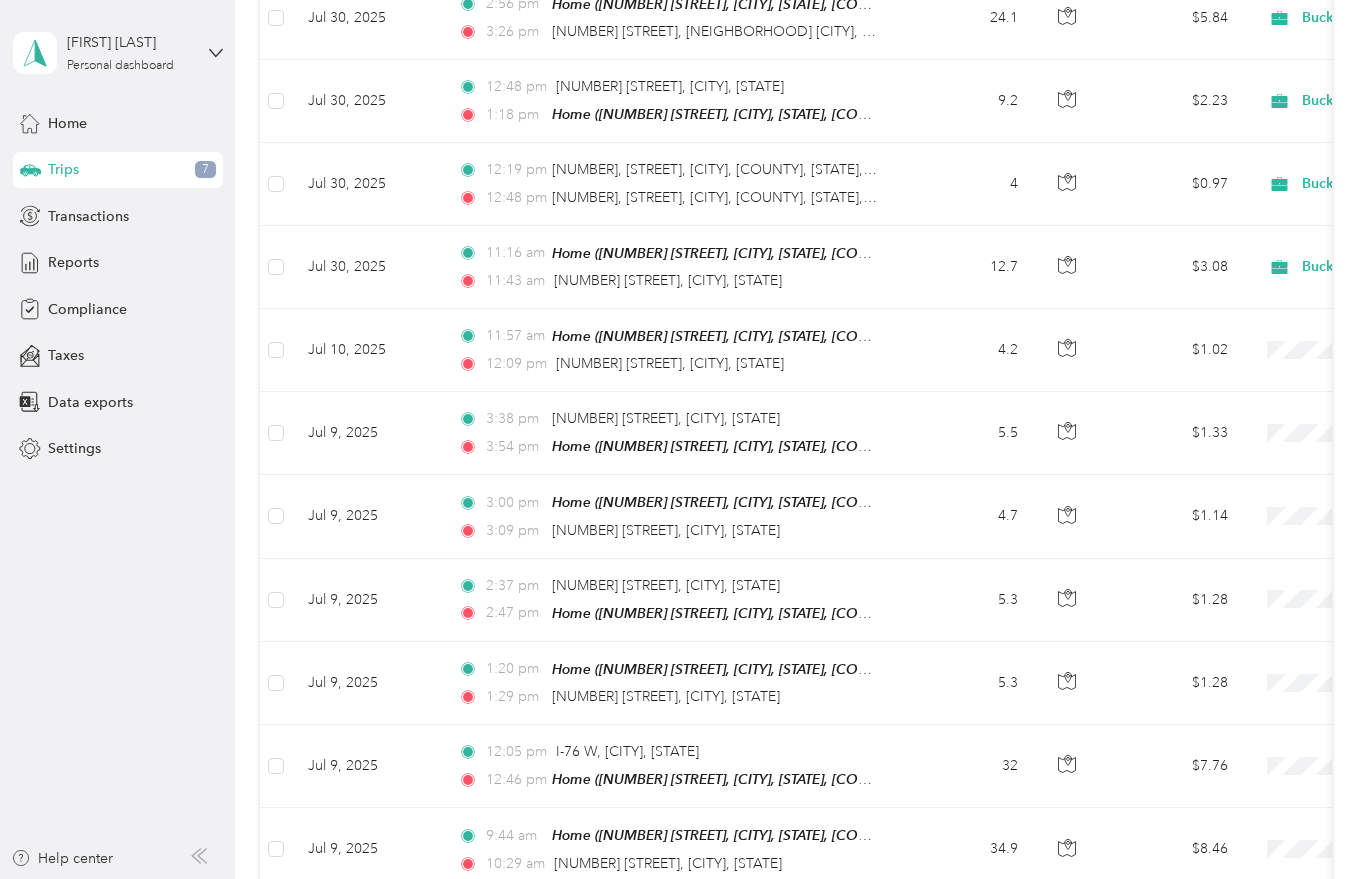 scroll, scrollTop: 952, scrollLeft: 0, axis: vertical 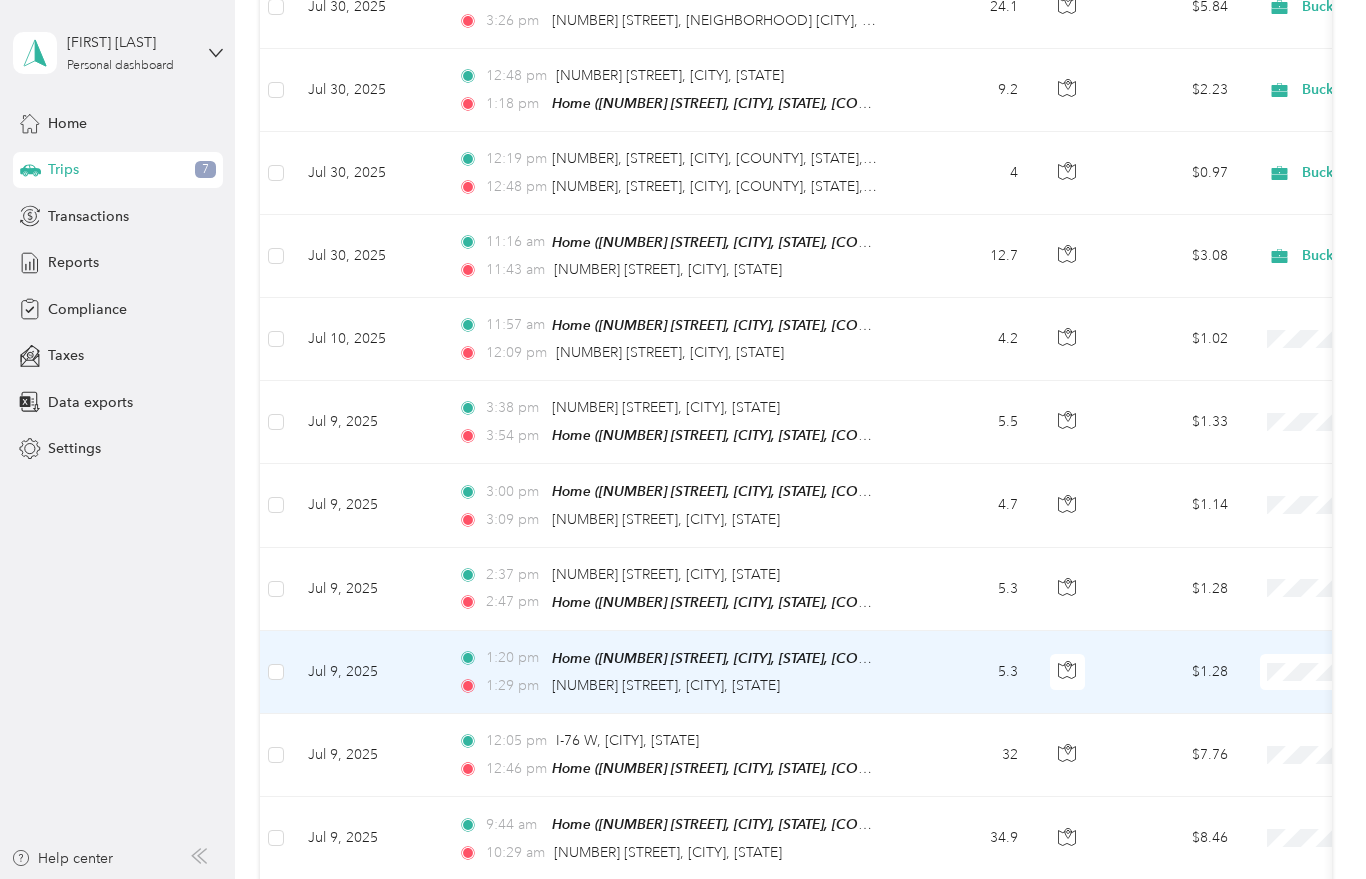 click at bounding box center (276, 672) 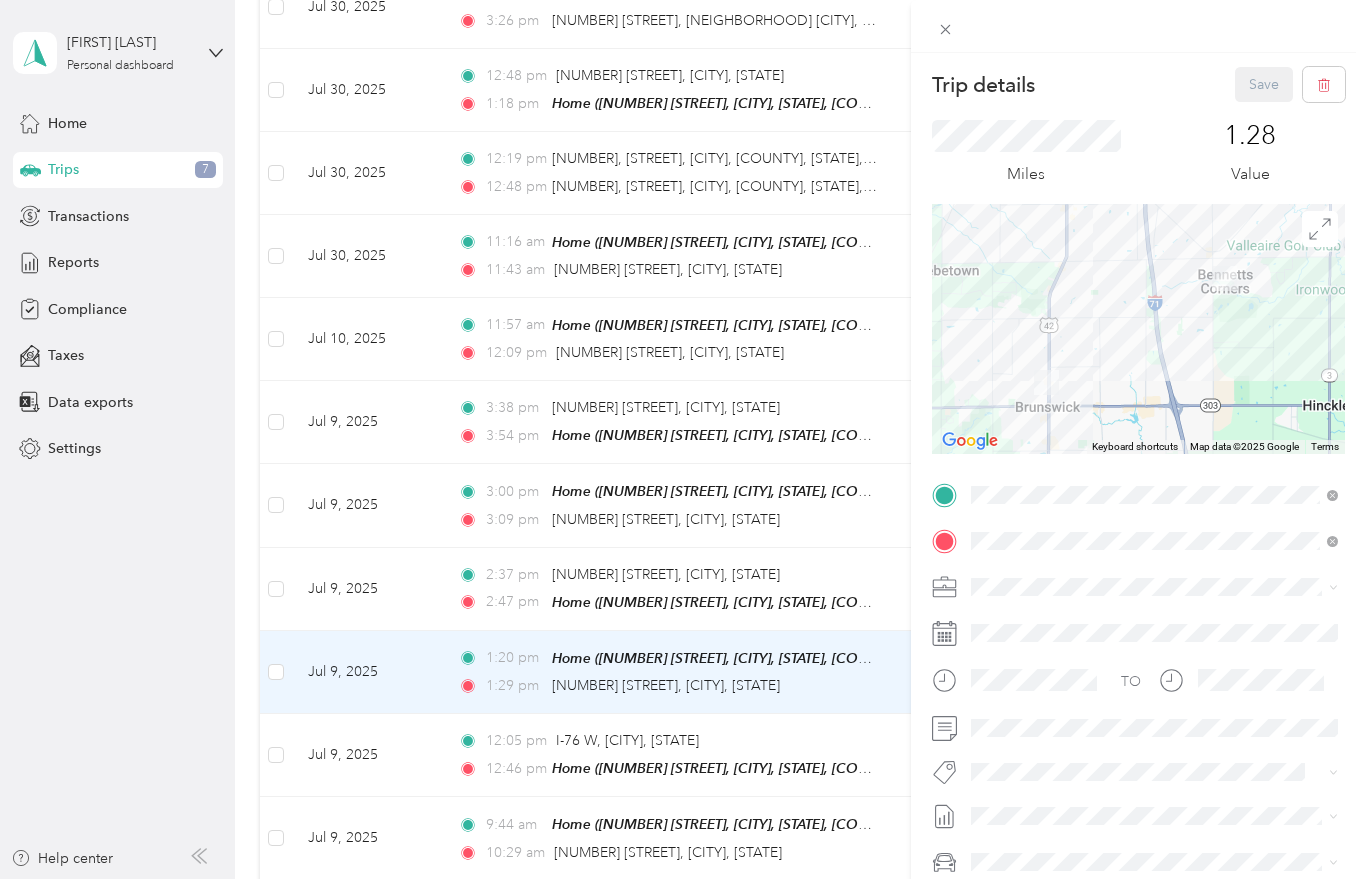 click on "Trip details Save This trip cannot be edited because it is either under review, approved, or paid. Contact your Team Manager to edit it. Miles 1.28 Value  To navigate the map with touch gestures double-tap and hold your finger on the map, then drag the map. ← Move left → Move right ↑ Move up ↓ Move down + Zoom in - Zoom out Home Jump left by 75% End Jump right by 75% Page Up Jump up by 75% Page Down Jump down by 75% Keyboard shortcuts Map Data Map data ©2025 Google Map data ©2025 Google 2 km  Click to toggle between metric and imperial units Terms Report a map error TO Add photo" at bounding box center (683, 439) 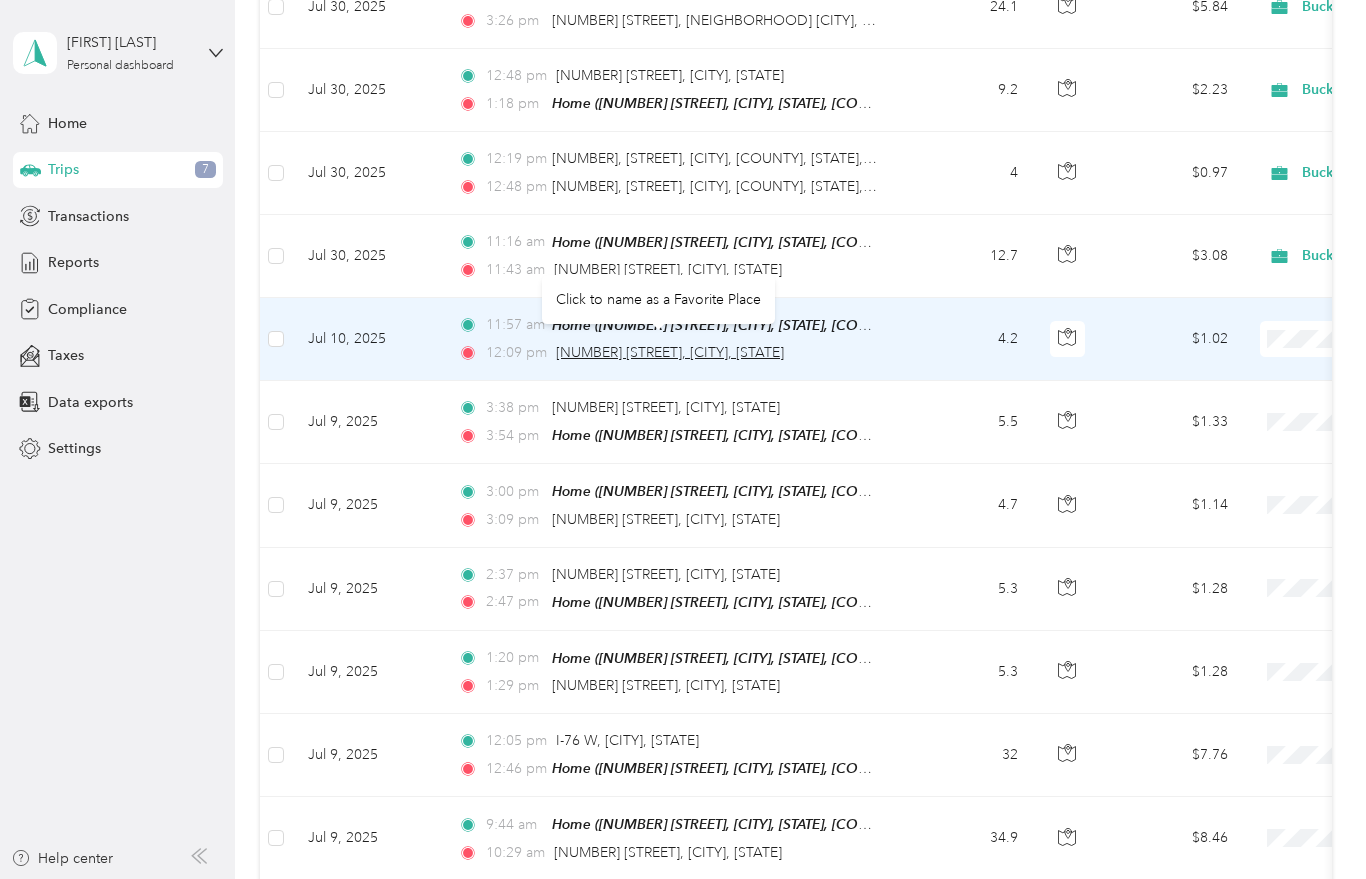 click on "[NUMBER] [STREET], [CITY], [STATE]" at bounding box center [670, 352] 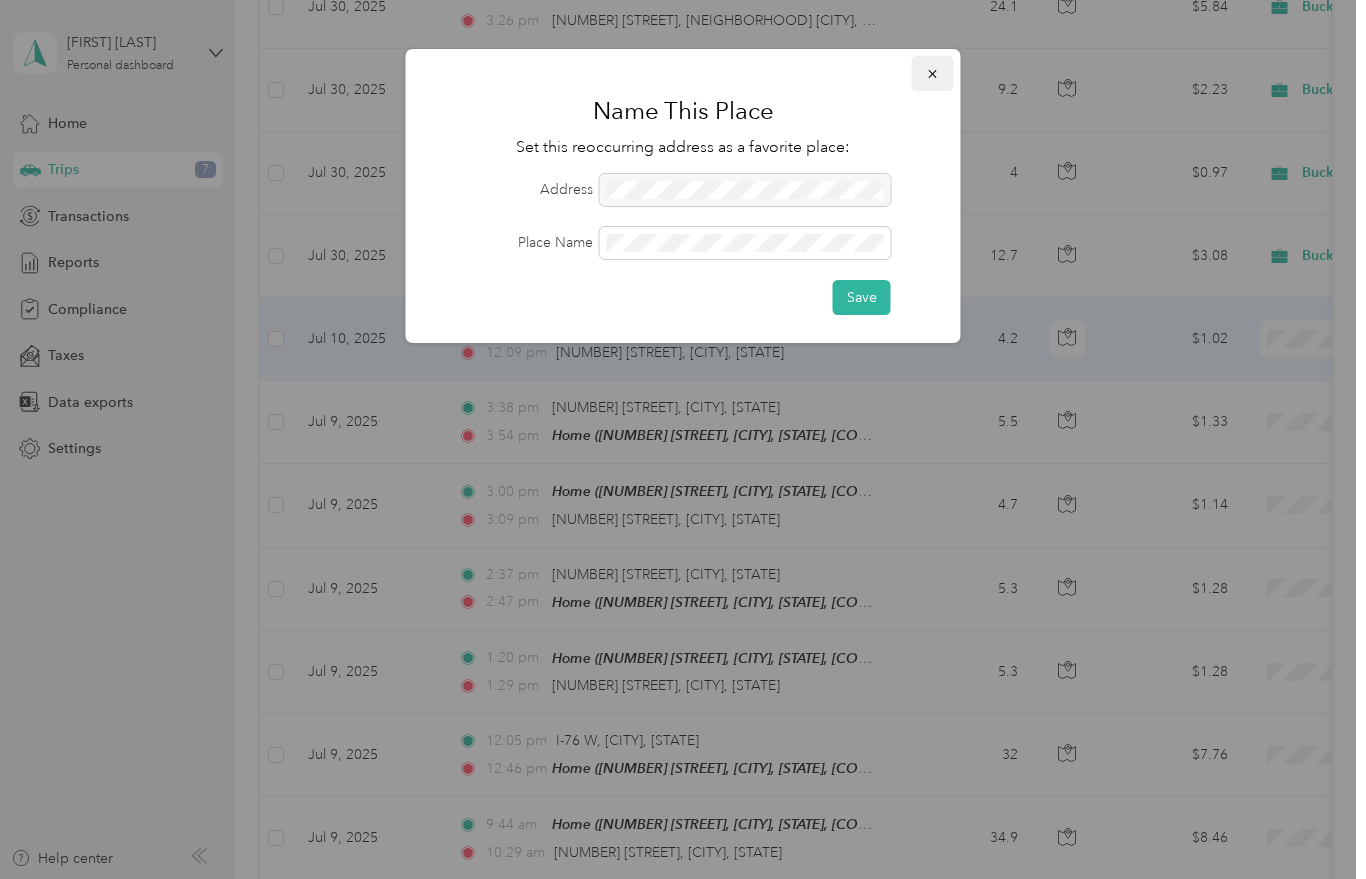 click 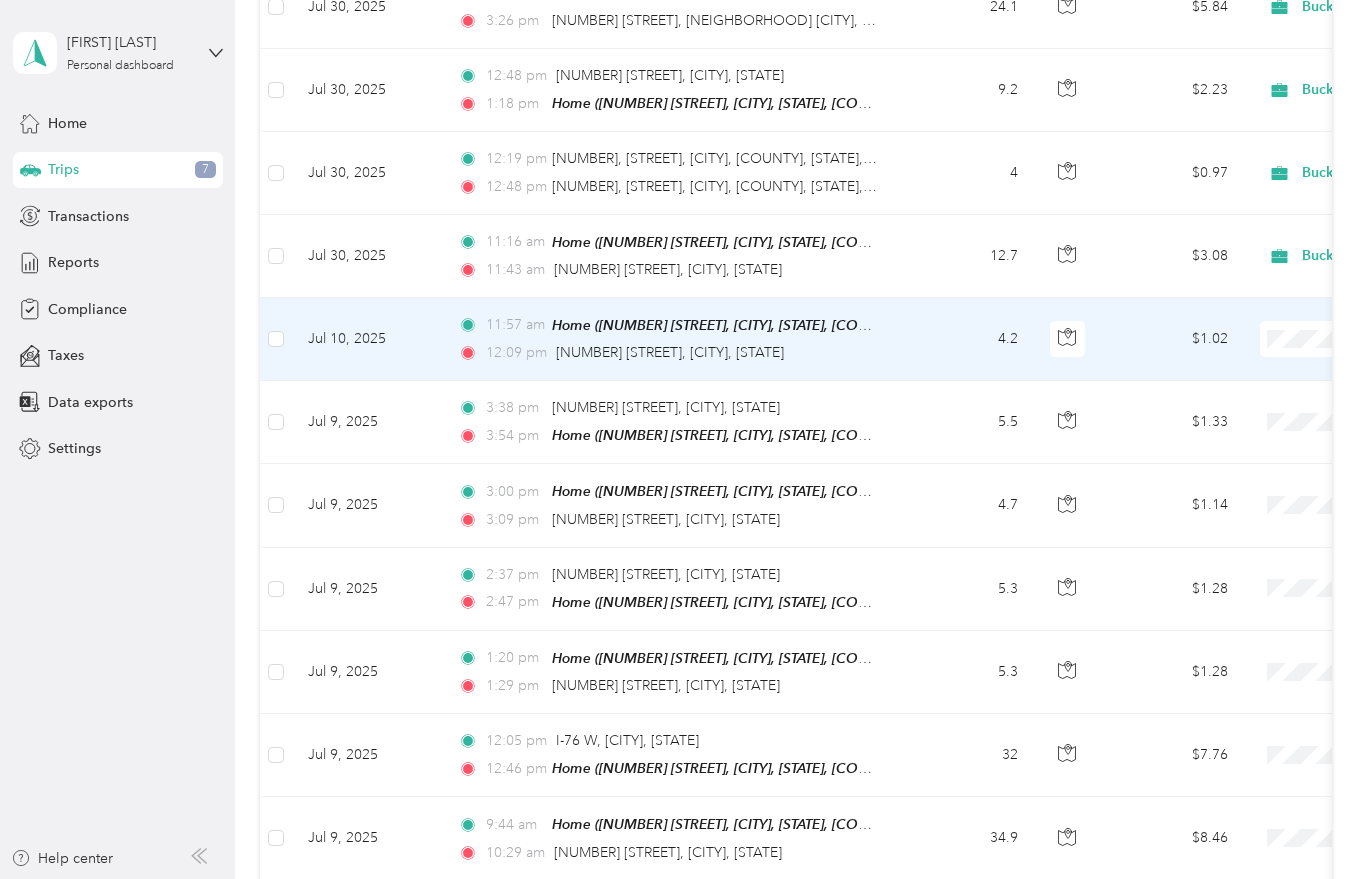click on "Jul 10, 2025" at bounding box center [367, 339] 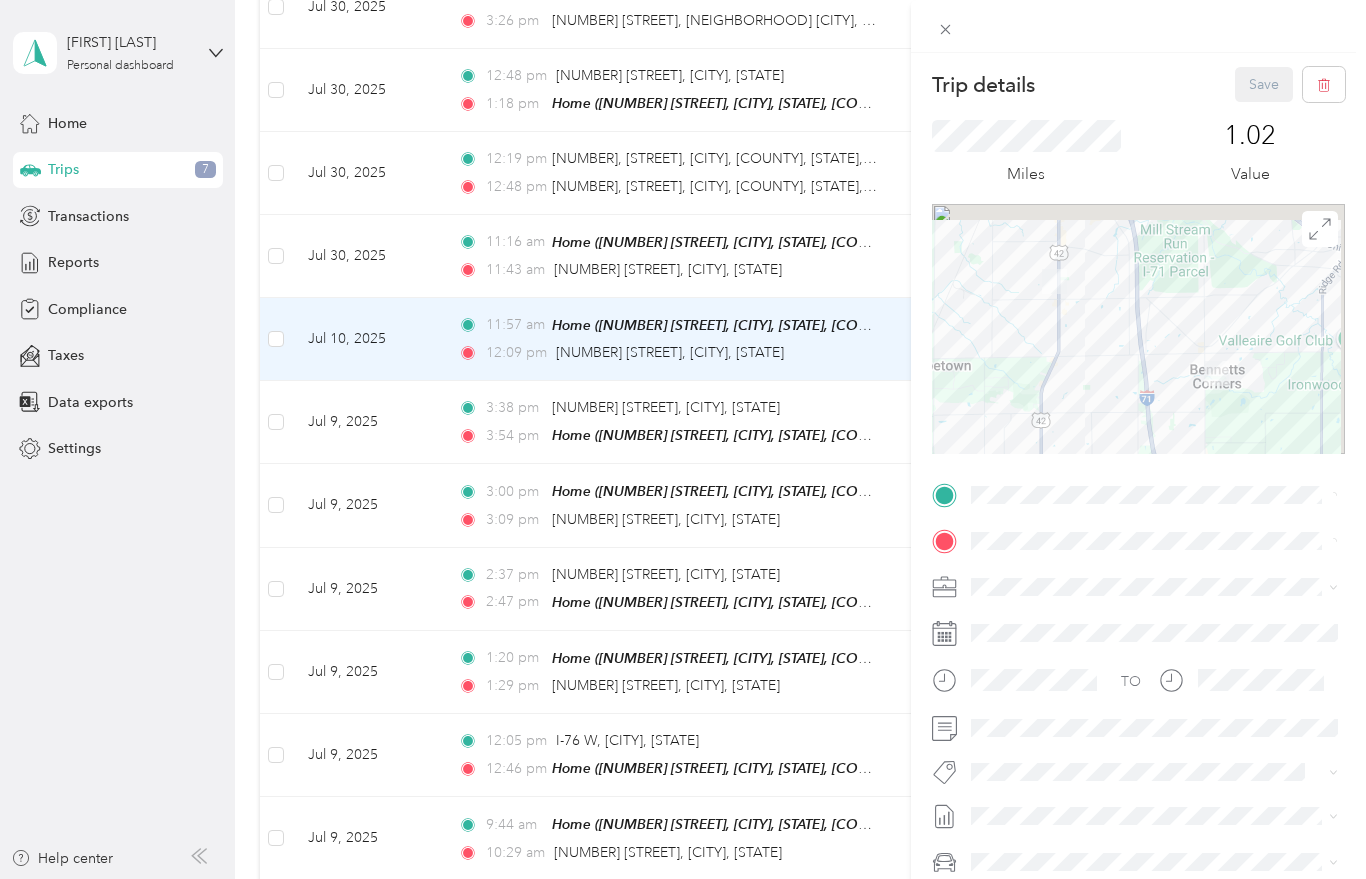 click on "Trip details Save This trip cannot be edited because it is either under review, approved, or paid. Contact your Team Manager to edit it. Miles 1.02 Value  To navigate the map with touch gestures double-tap and hold your finger on the map, then drag the map. TO Add photo" at bounding box center (683, 439) 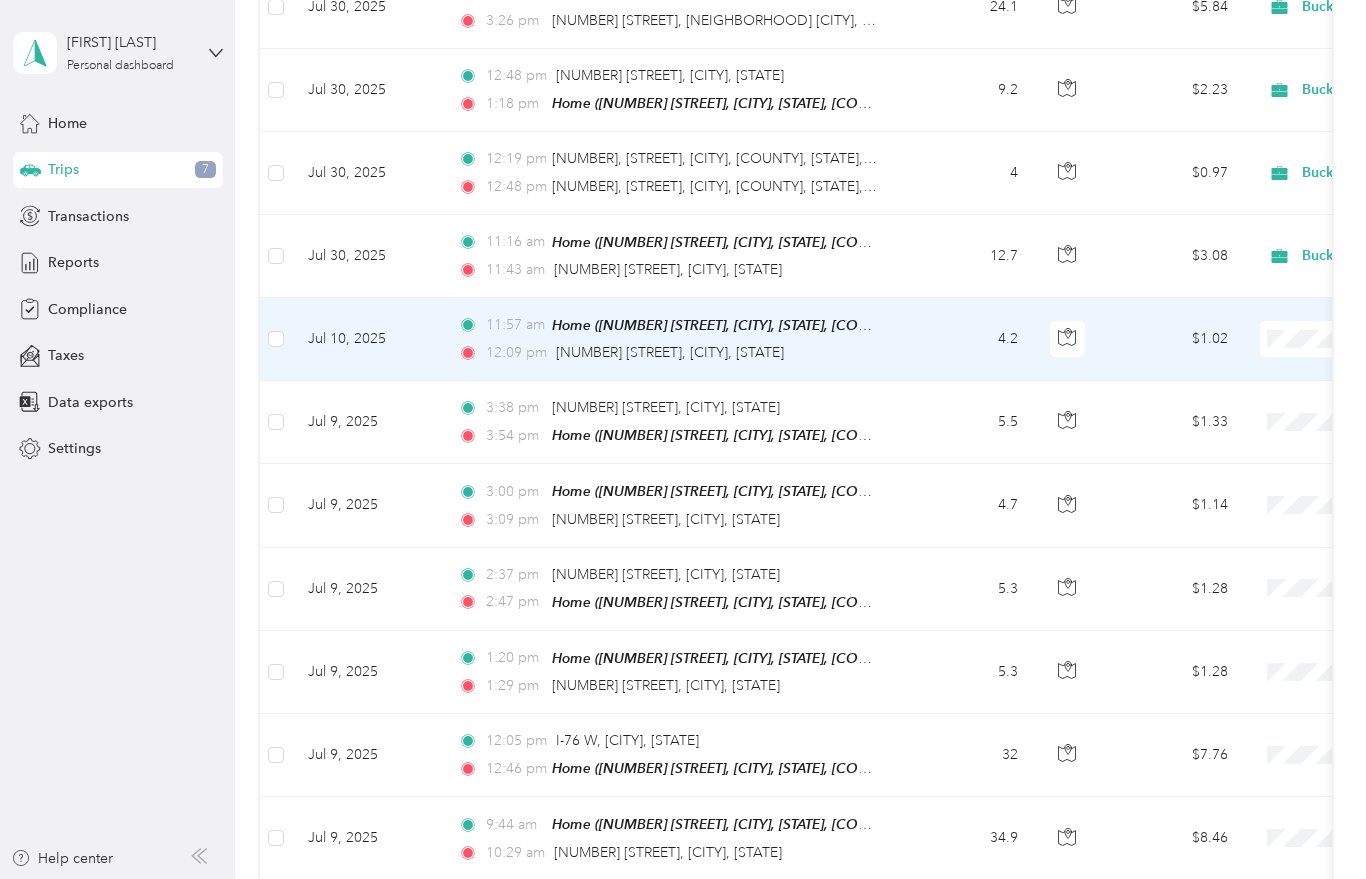 click on "Jul 10, 2025" at bounding box center (367, 339) 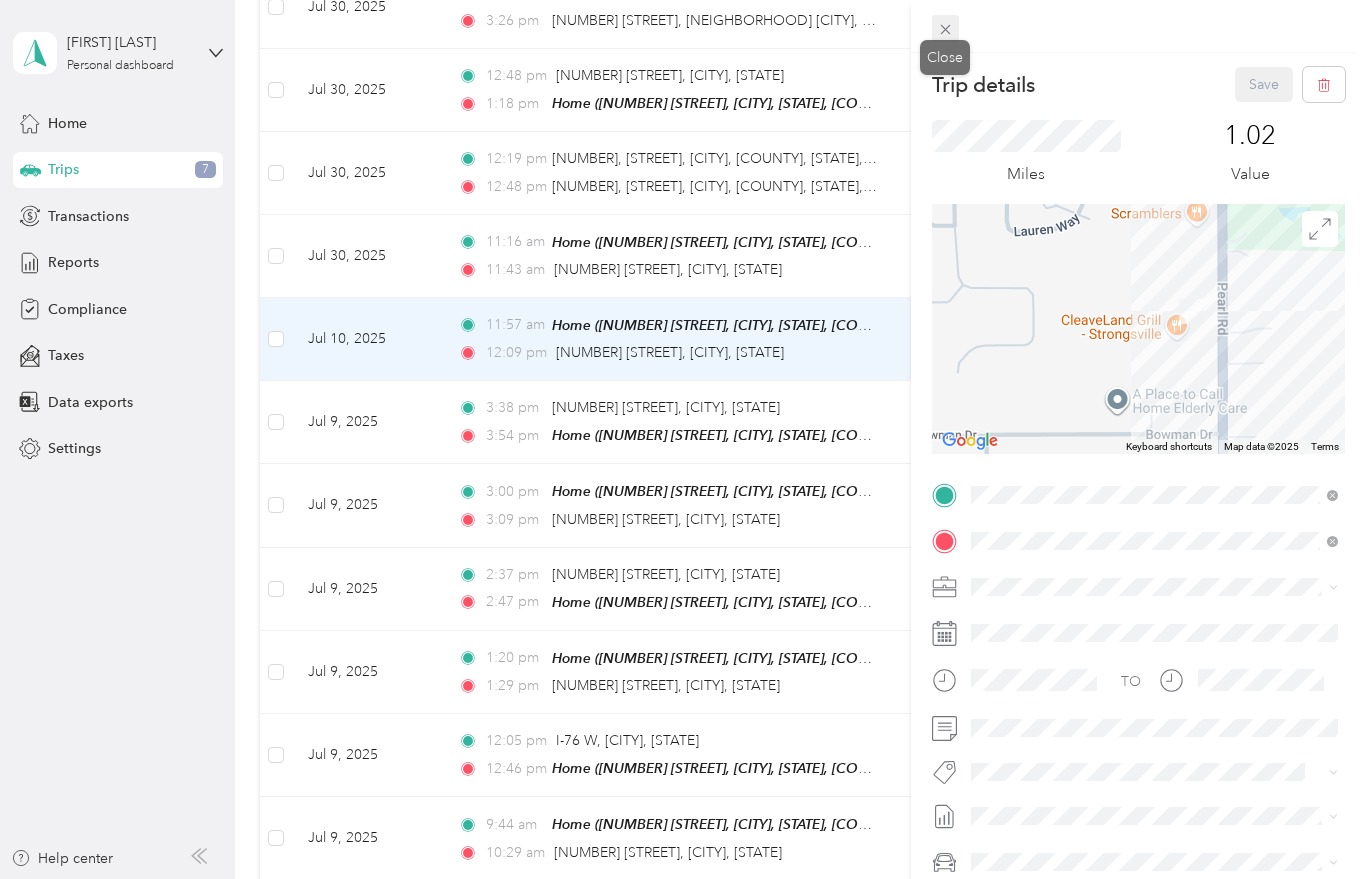 click 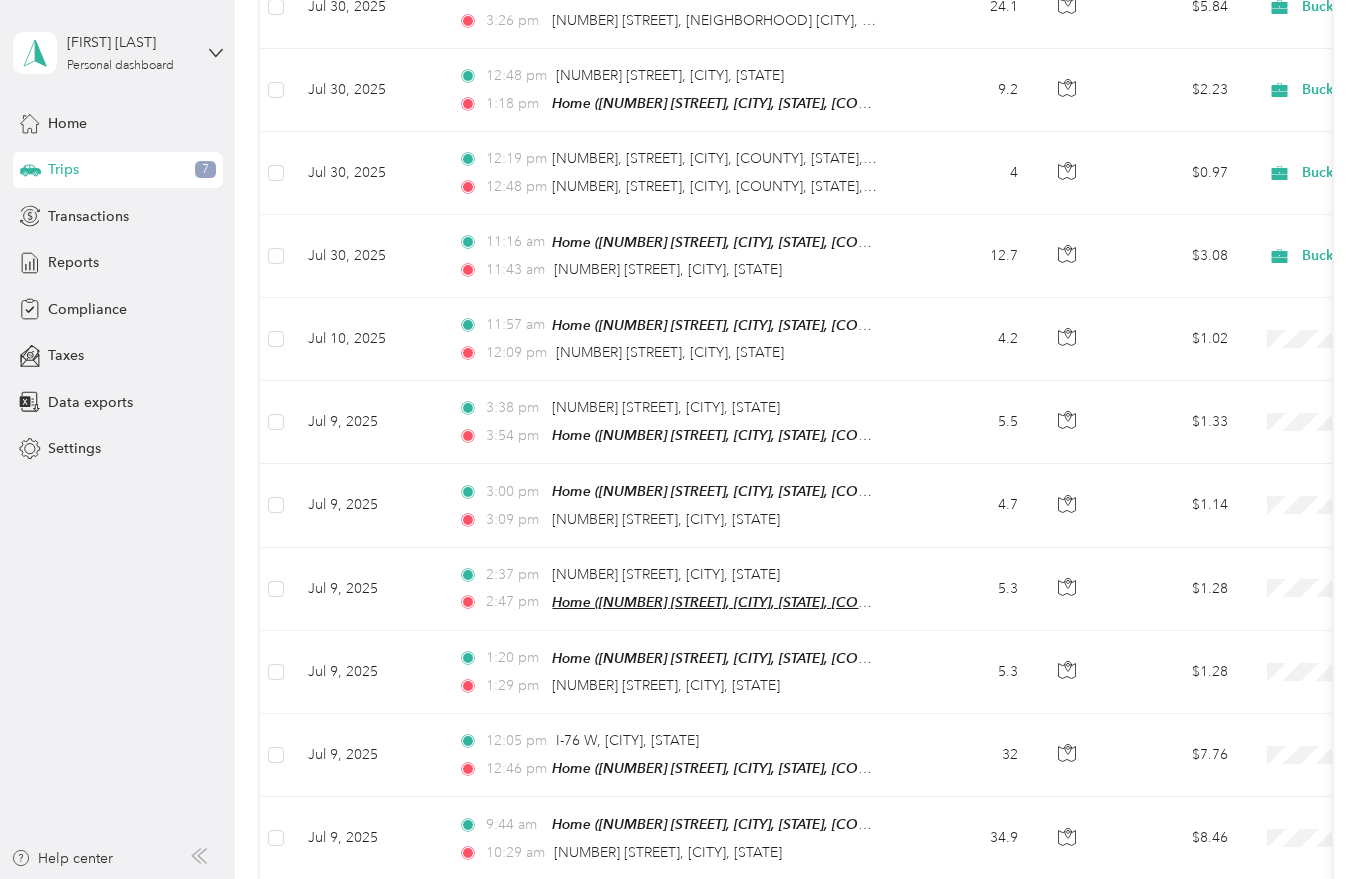 click on "[FIRST] [LAST] Personal dashboard Home Trips [NUMBER] Transactions Reports Compliance Taxes Data exports Settings   Help center Trips New trip [MILEAGE]   mi Work [MILEAGE]   mi Personal [MILEAGE]   mi Unclassified $[PRICE] Value All purposes Filters Date Locations Mileage (mi) Map Mileage value Purpose Track Method Report                     [DATE] [TIME] [NUMBER] [STREET], [CITY], [STATE] [TIME] Home  ([NUMBER] [STREET], [CITY], [STATE], [COUNTRY] , [CITY], [STATE]) [MILEAGE] $[PRICE] [COMPANY_NAME] GPS [DATE] - [DATE], [YEAR] [DATE] [TIME] [CITY], [STATE] [TIME] [NUMBER] [STREET], [CITY], [STATE] [MILEAGE] $[PRICE] [COMPANY_NAME] GPS [DATE] - [DATE], [YEAR] [DATE] [TIME] [HIGHWAY] [CITY], [STATE] [TIME] [CITY], [STATE] [MILEAGE] $[PRICE] [COMPANY_NAME] GPS [DATE] - [DATE], [YEAR] [DATE] [TIME] [COMPANY_NAME] ([NUMBER] [STREET], [CITY], [STATE]) [TIME] [NEIGHBORHOOD], [NEIGHBORHOOD], [COUNTY], [STATE], [POSTAL_CODE], [COUNTRY] [MILEAGE] $[PRICE] [COMPANY_NAME] GPS [DATE] - [DATE], [YEAR] [DATE] [TIME] [NUMBER] [STREET], [NEIGHBORHOOD], [CITY], [STATE] [TIME] [MILEAGE]" at bounding box center (678, 439) 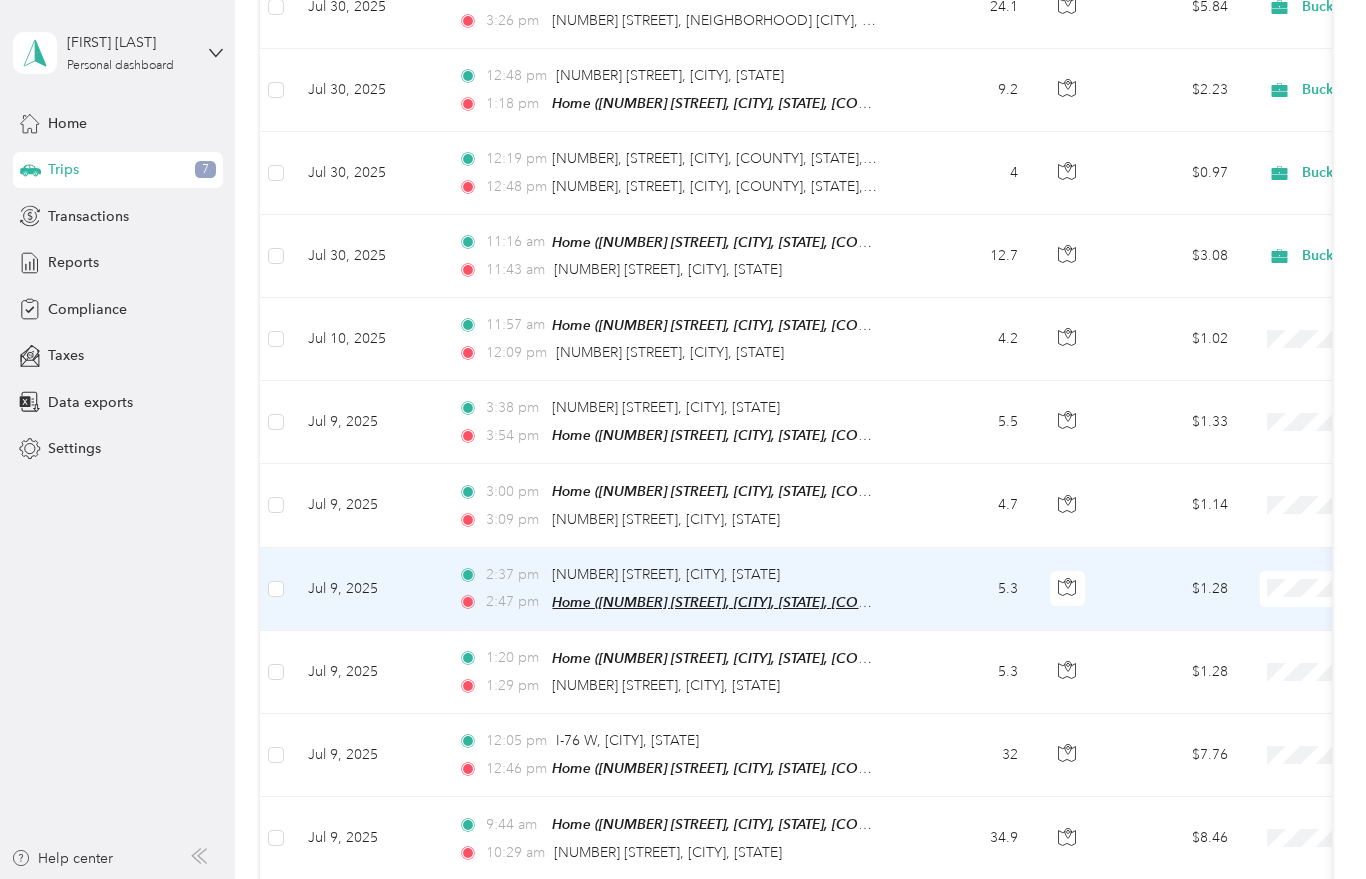 click on "Home  ([NUMBER] [STREET], [CITY], [STATE], [COUNTRY] , [CITY], [STATE])" at bounding box center (782, 602) 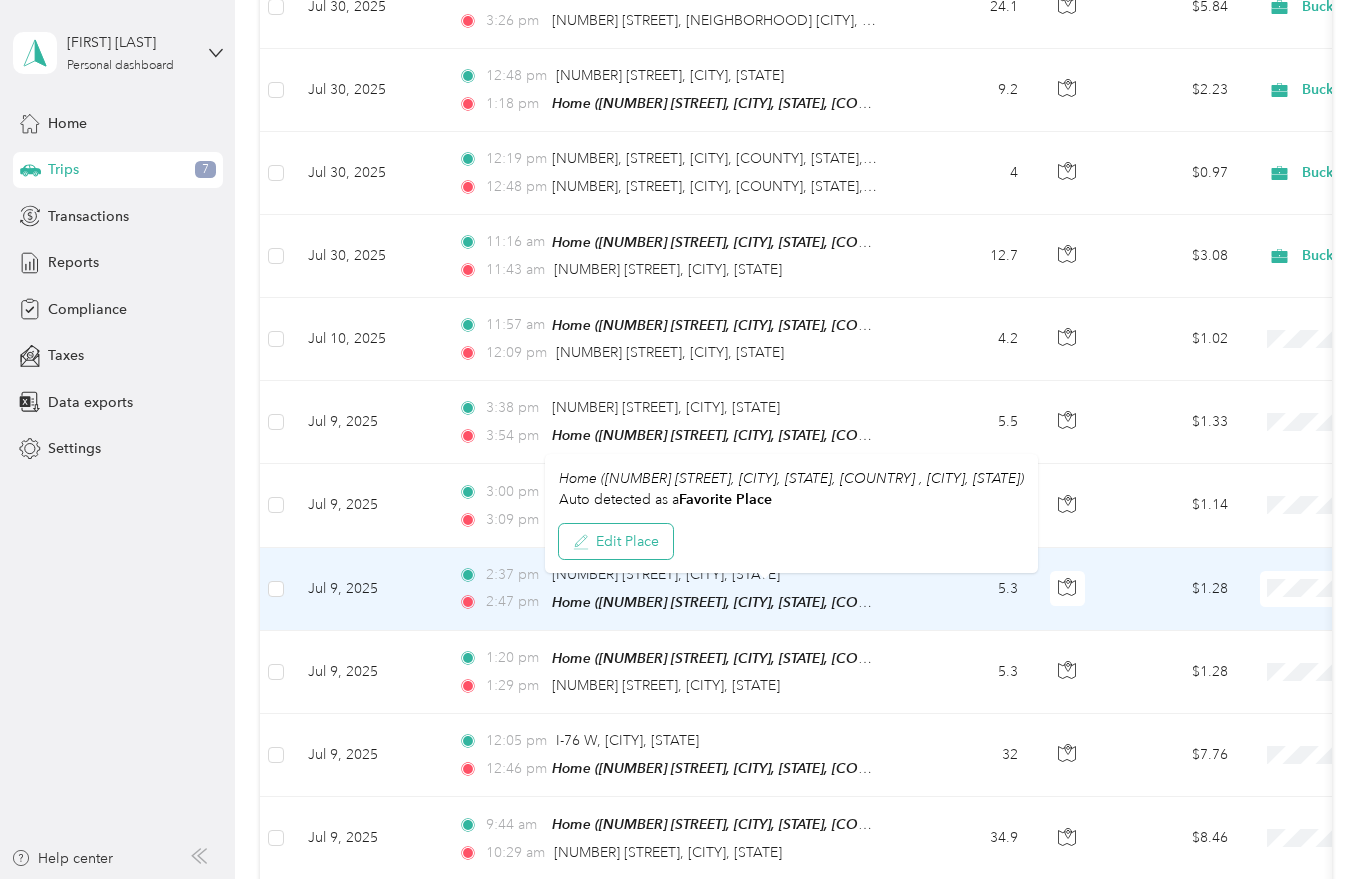 scroll, scrollTop: 25, scrollLeft: 0, axis: vertical 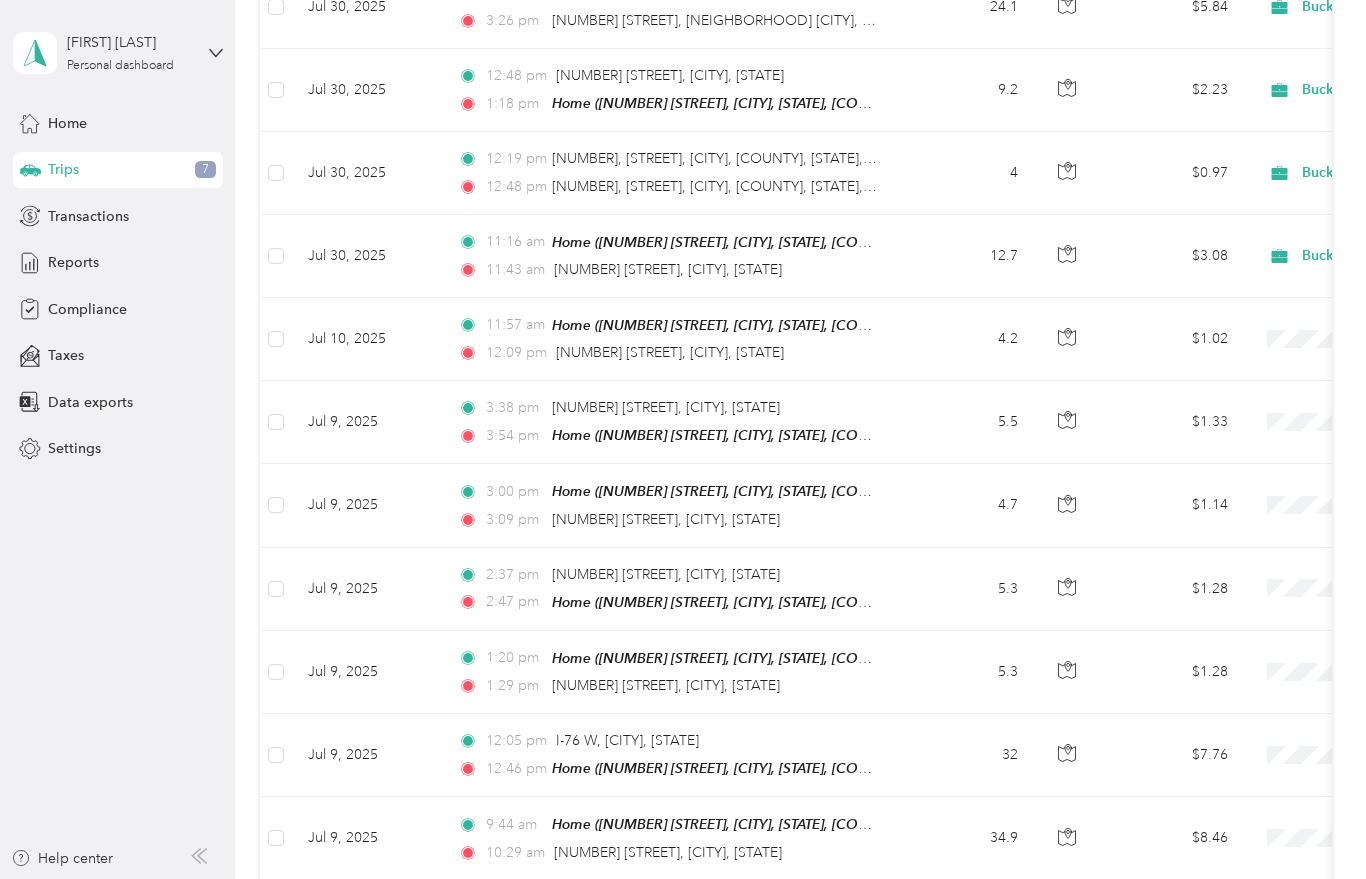 click on "[FIRST] [LAST] Personal dashboard Home Trips [NUMBER] Transactions Reports Compliance Taxes Data exports Settings   Help center" at bounding box center (117, 439) 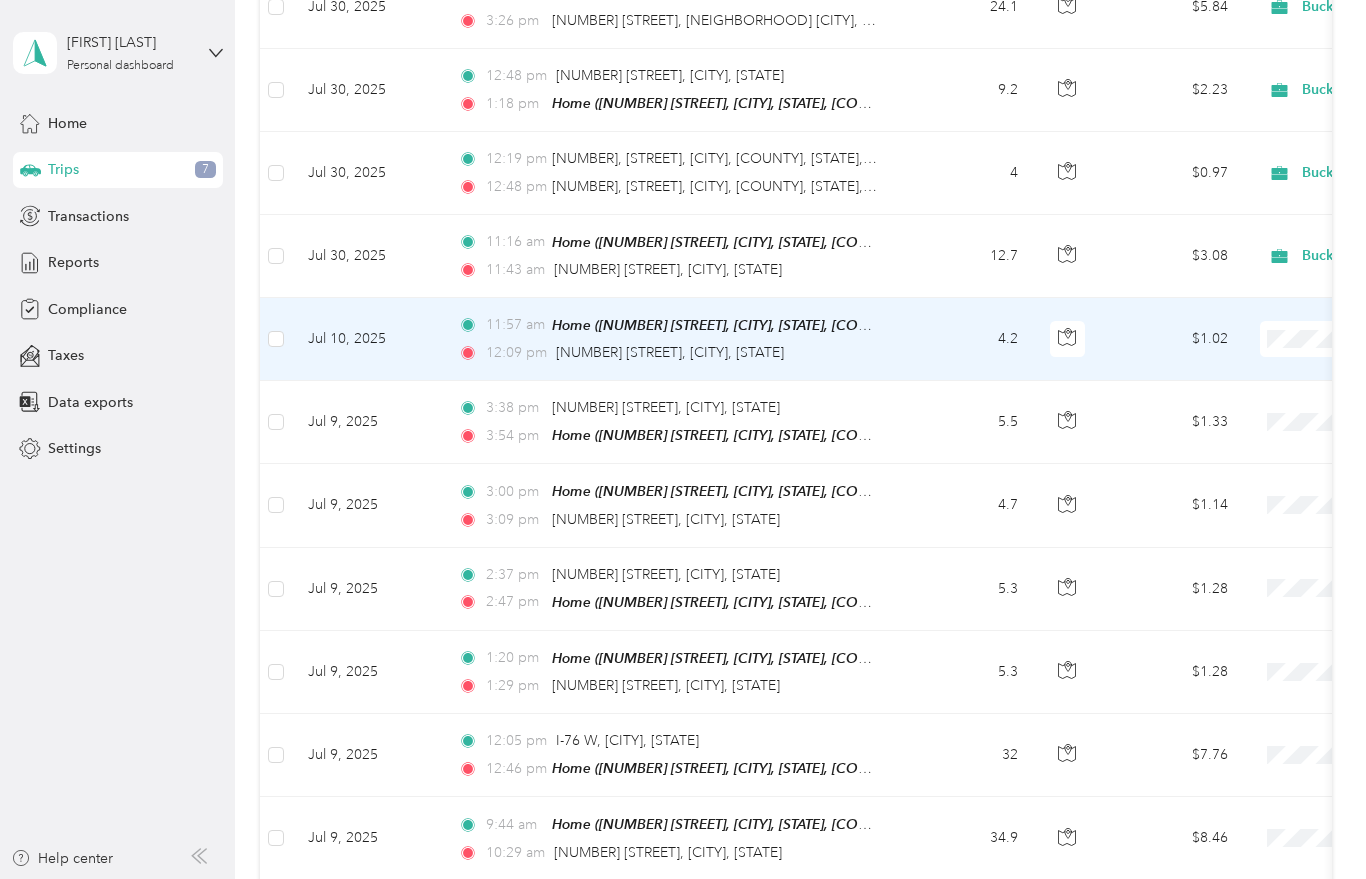 click at bounding box center (276, 339) 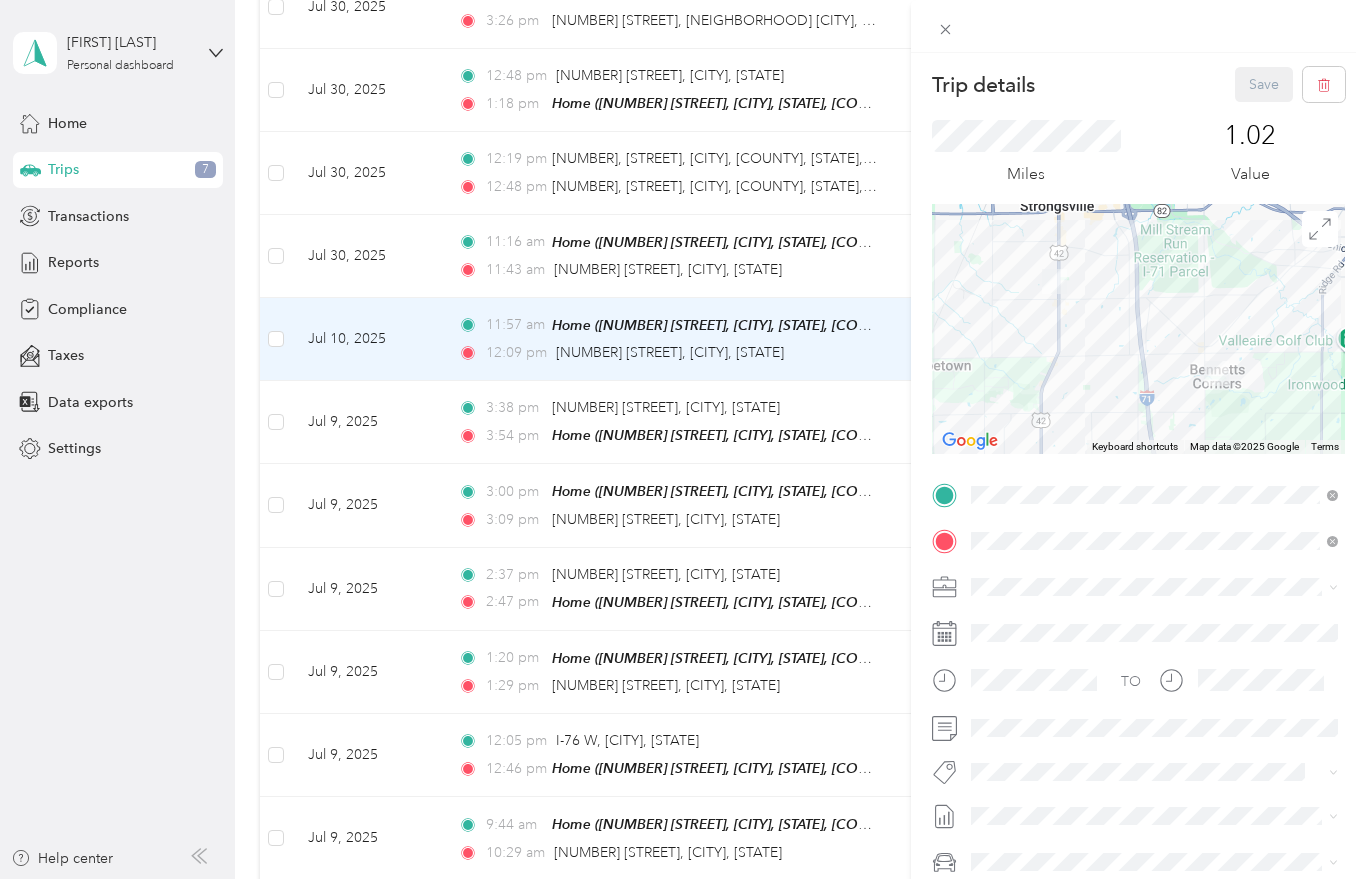 click on "Trip details Save This trip cannot be edited because it is either under review, approved, or paid. Contact your Team Manager to edit it. Miles 1.02 Value  To navigate the map with touch gestures double-tap and hold your finger on the map, then drag the map. ← Move left → Move right ↑ Move up ↓ Move down + Zoom in - Zoom out Home Jump left by 75% End Jump right by 75% Page Up Jump up by 75% Page Down Jump down by 75% Keyboard shortcuts Map Data Map data ©2025 Google Map data ©2025 Google 2 km  Click to toggle between metric and imperial units Terms Report a map error TO Add photo" at bounding box center (1138, 516) 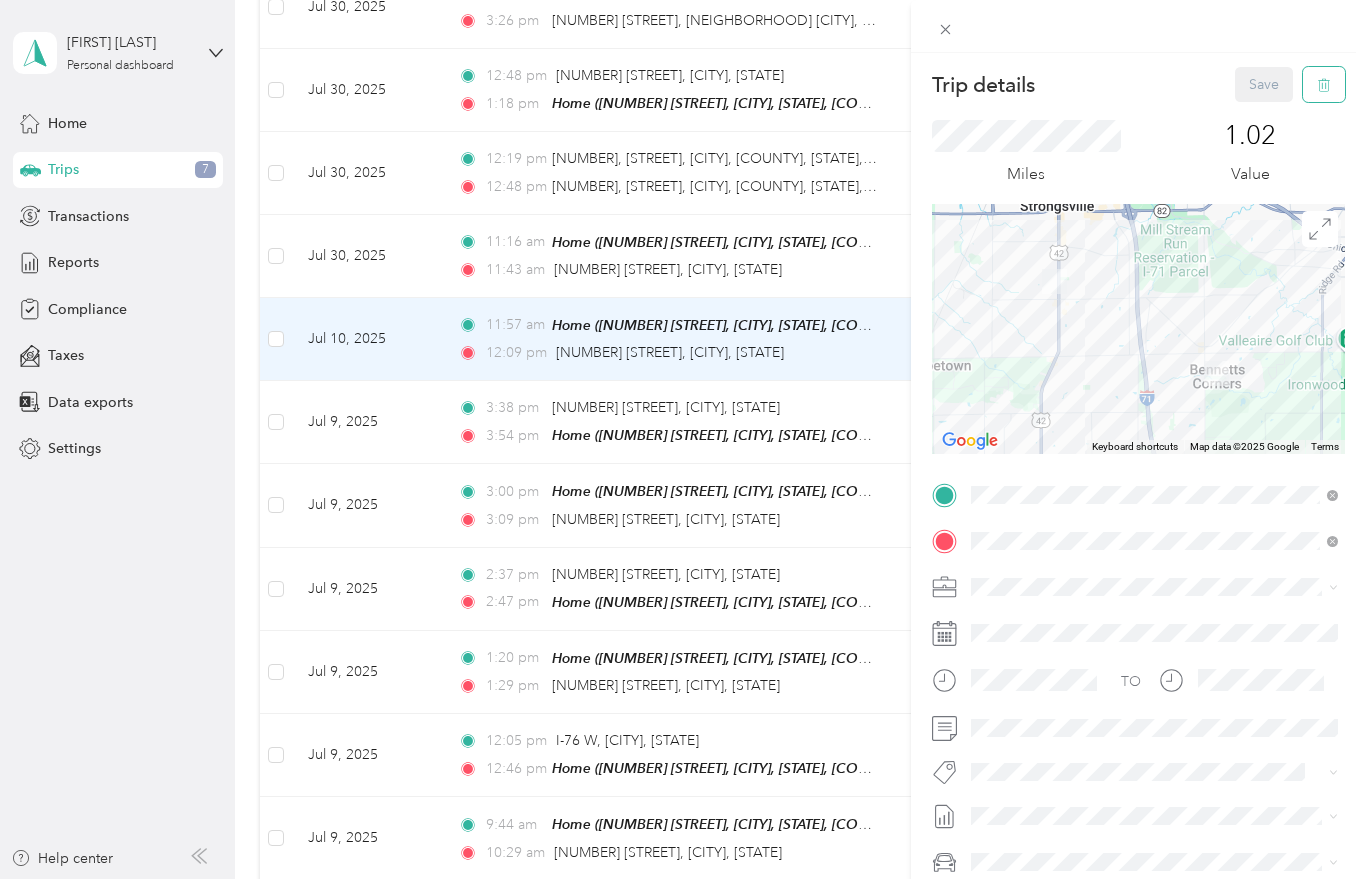 click at bounding box center [1324, 84] 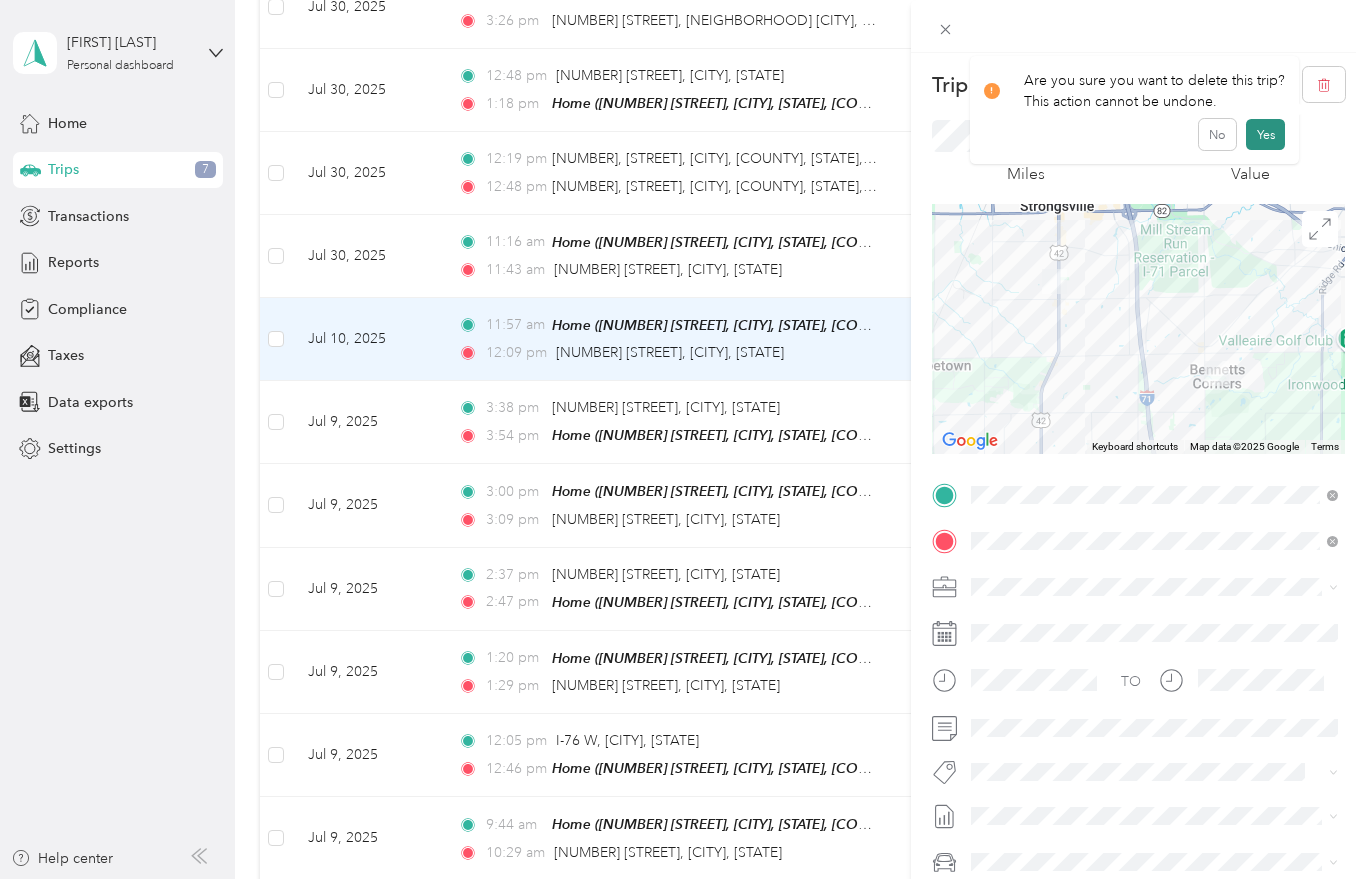 click on "Yes" at bounding box center (1265, 135) 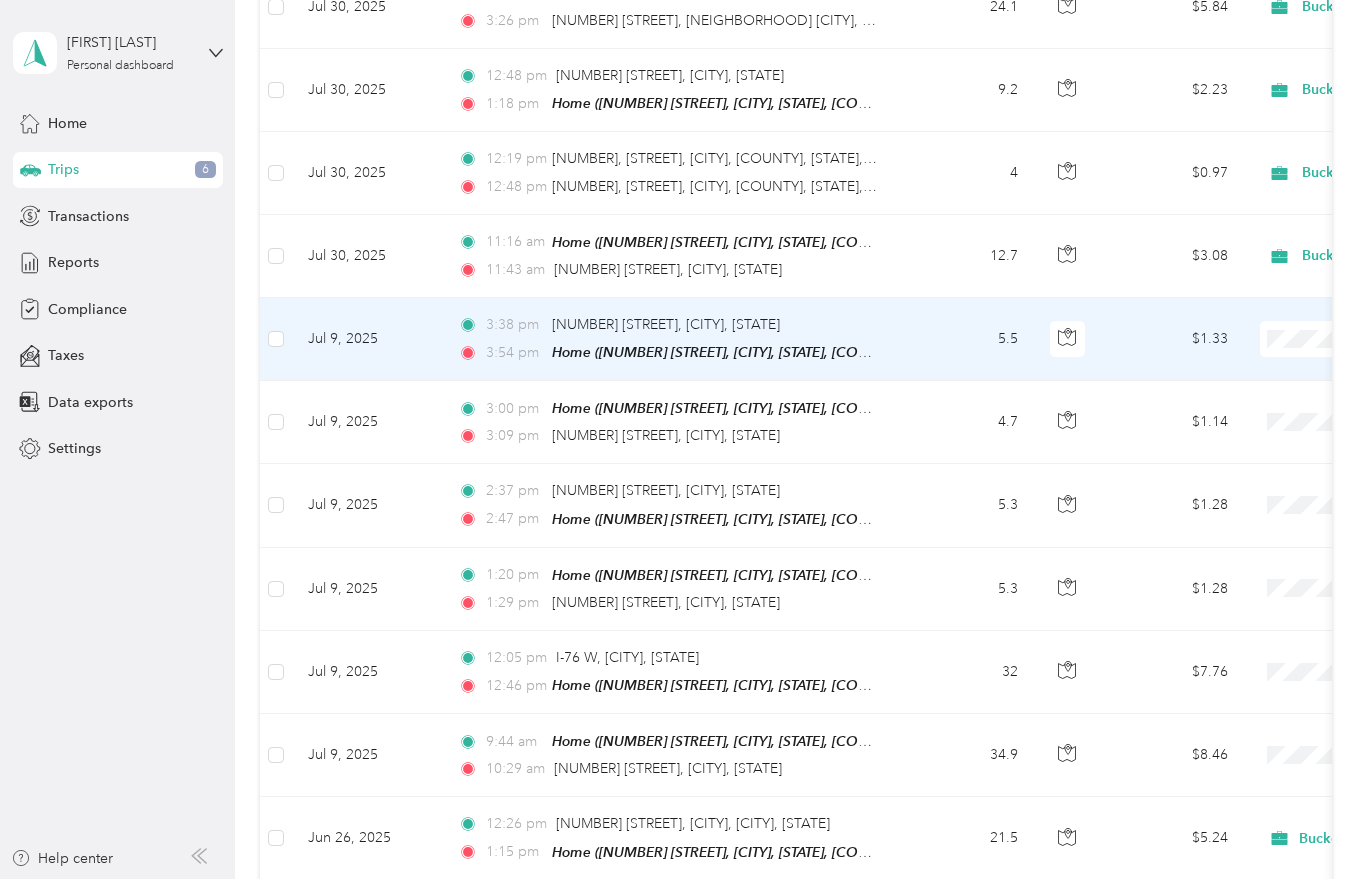 click on "5.5" at bounding box center [968, 339] 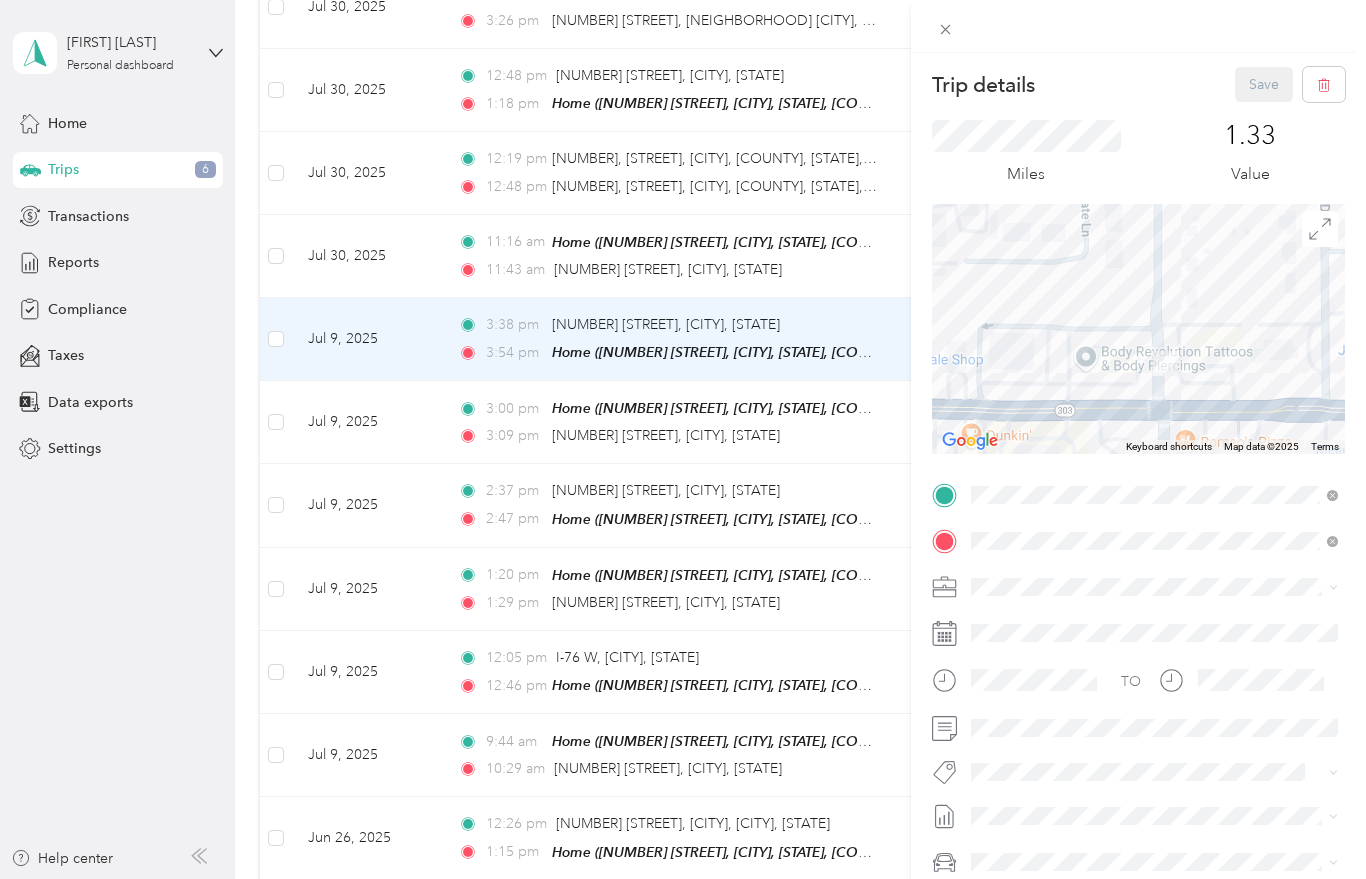 click at bounding box center [1138, 26] 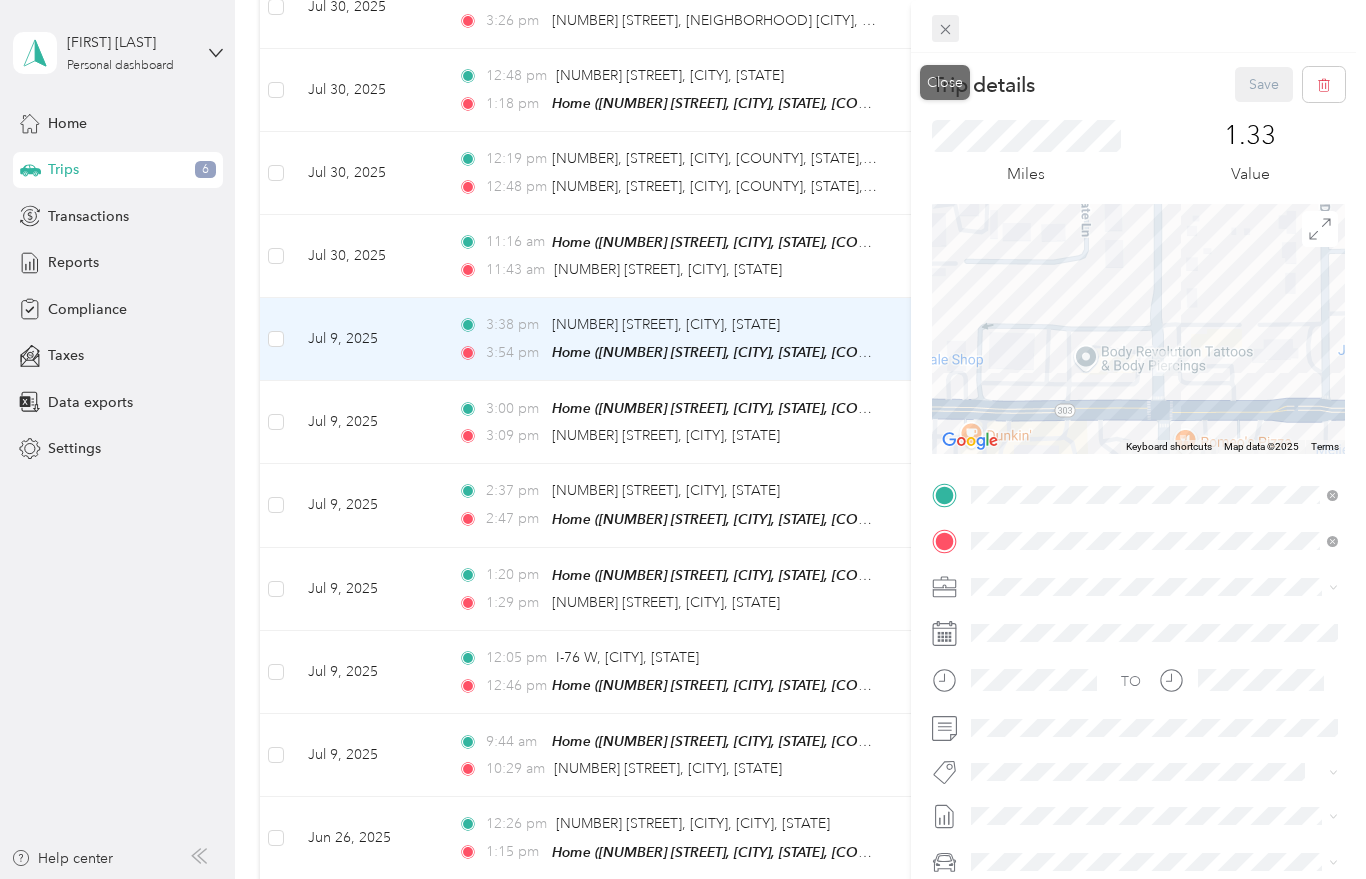 click 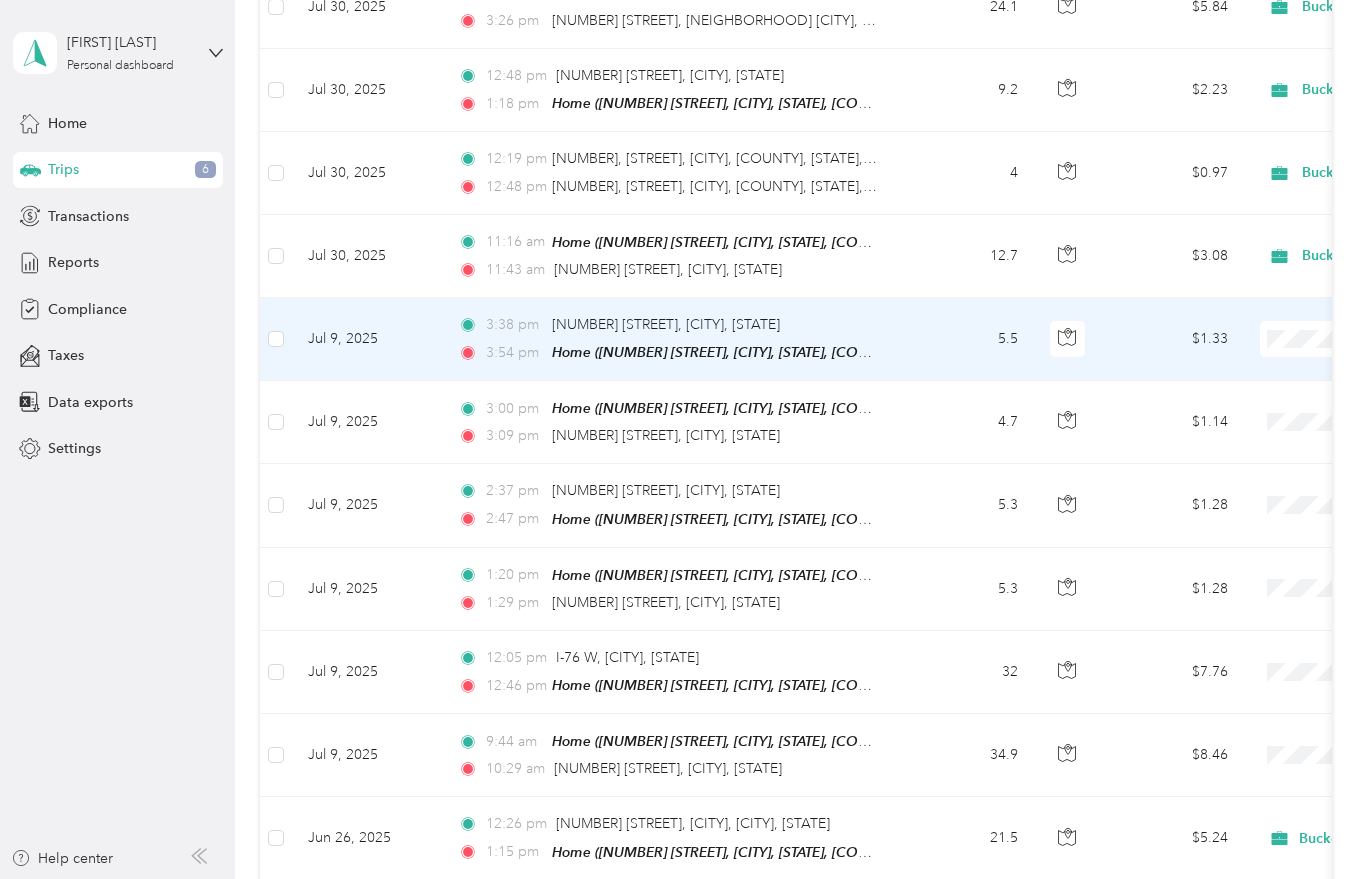 click at bounding box center [276, 339] 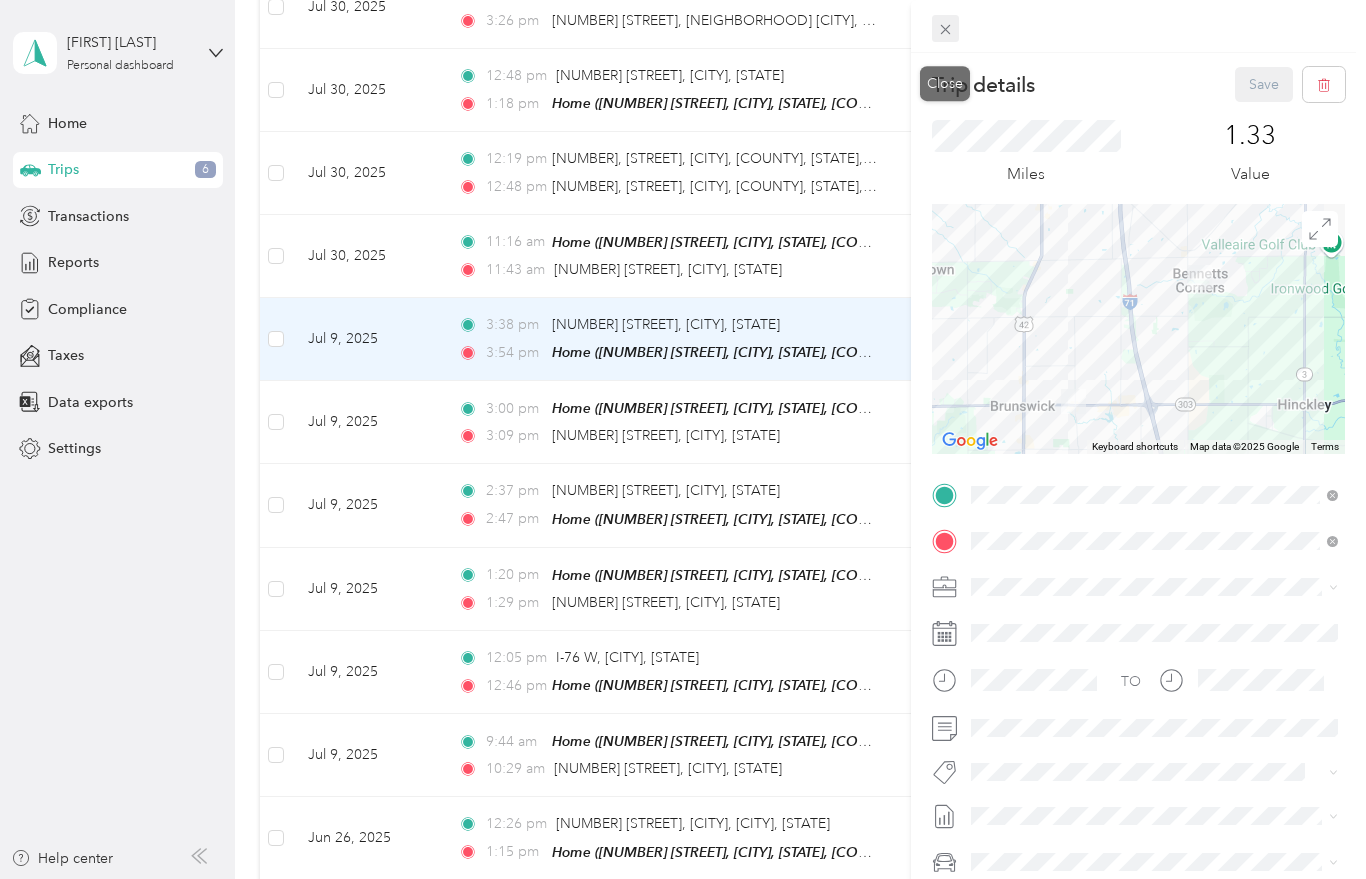 click at bounding box center (946, 29) 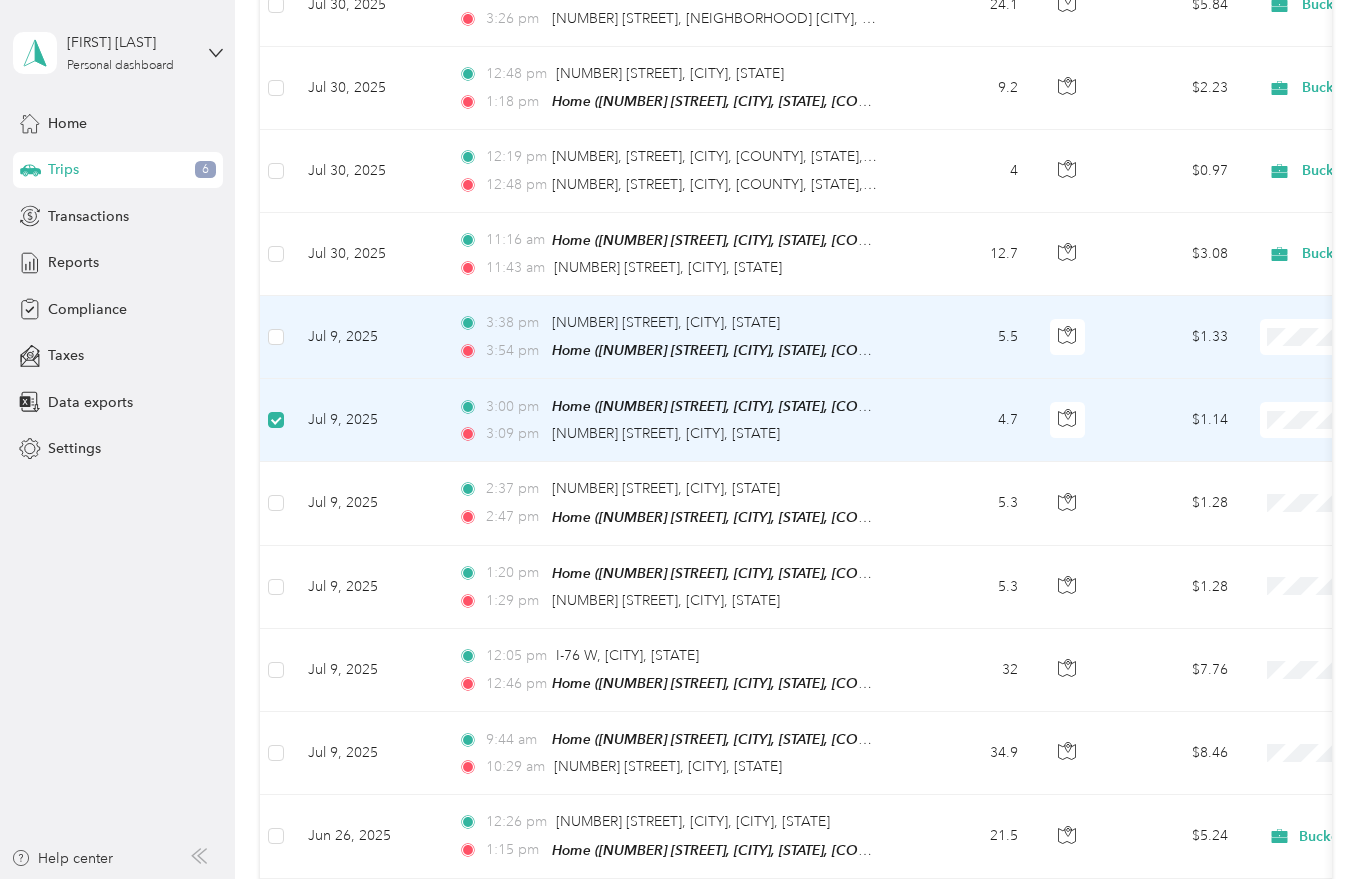 click on "Jul 9, 2025" at bounding box center (367, 337) 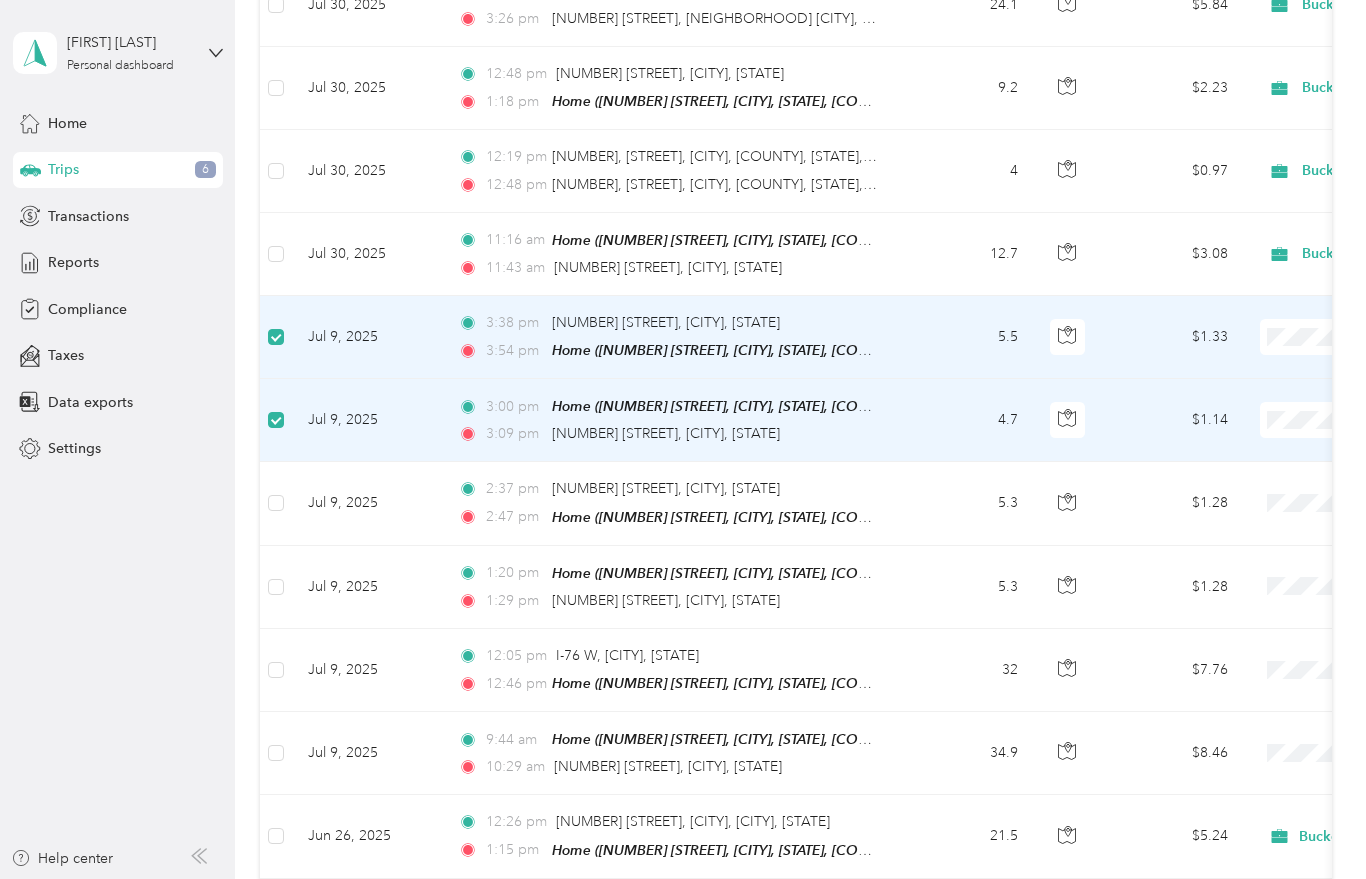 click on "[TIME] [NUMBER] [STREET], [CITY], [STATE] [TIME] Home  ([NUMBER] [STREET], [CITY], [STATE], [COUNTRY] , [CITY], [STATE])" at bounding box center (672, 337) 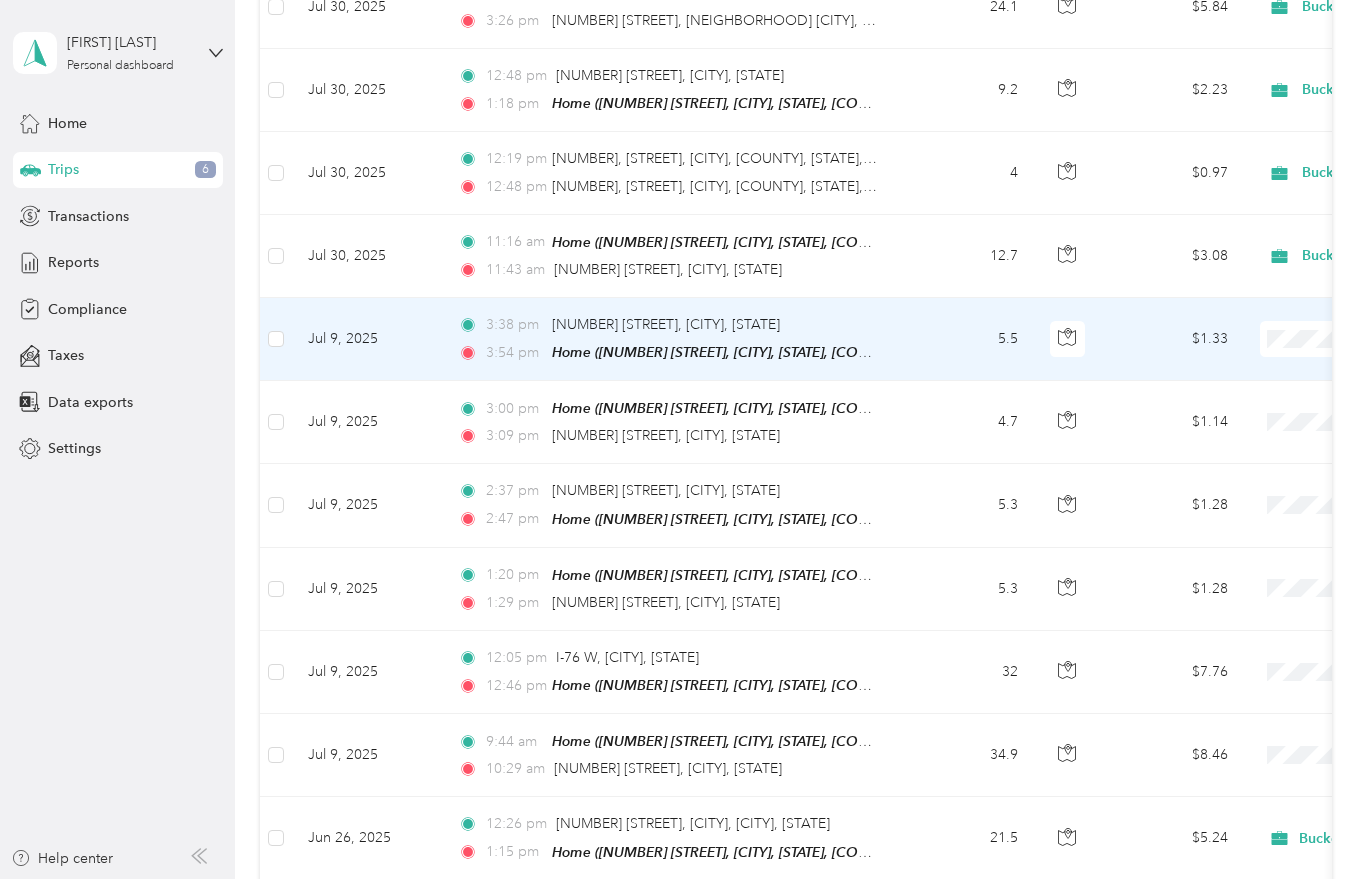 click on "Jul 9, 2025" at bounding box center (367, 339) 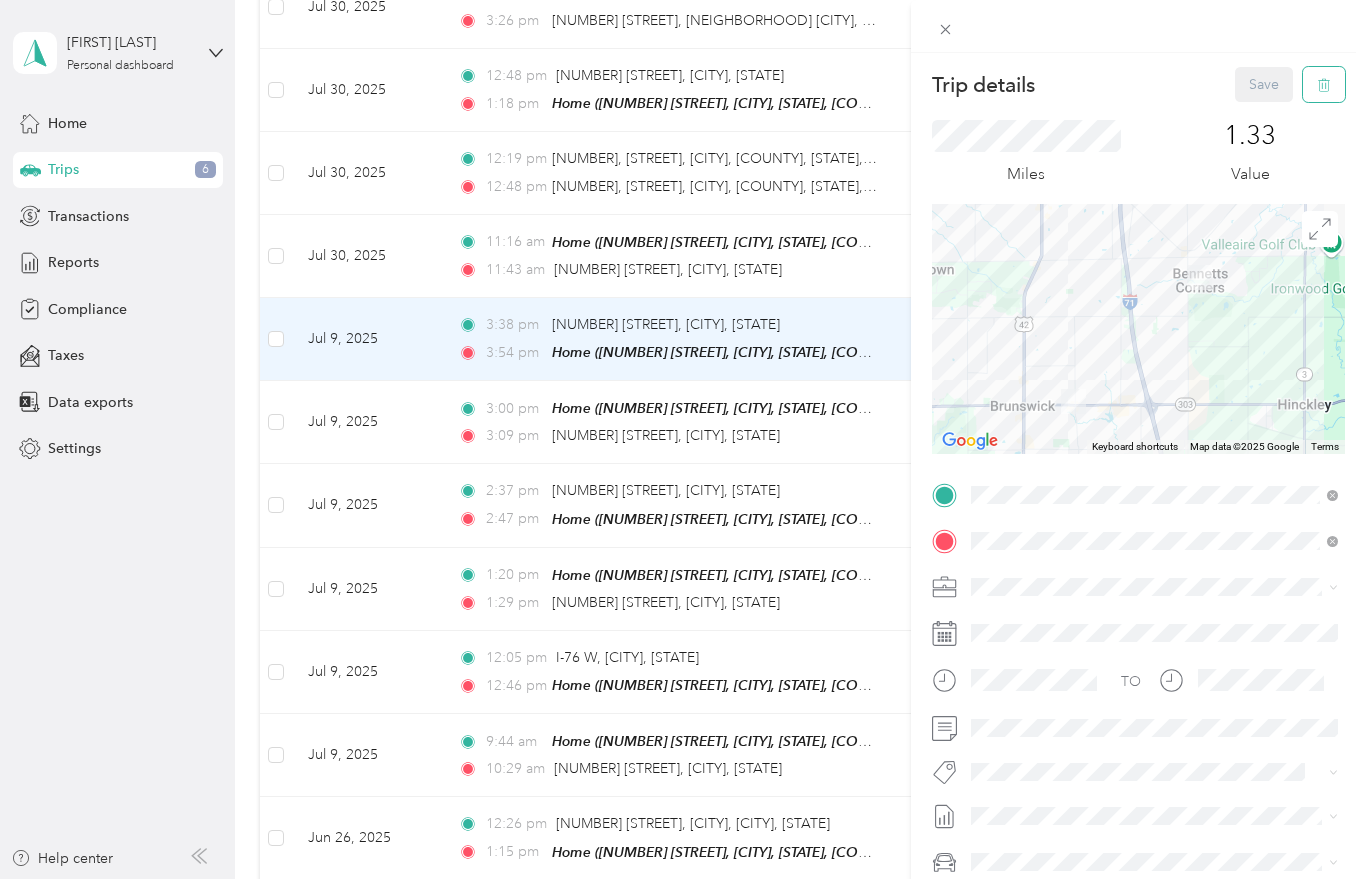 click 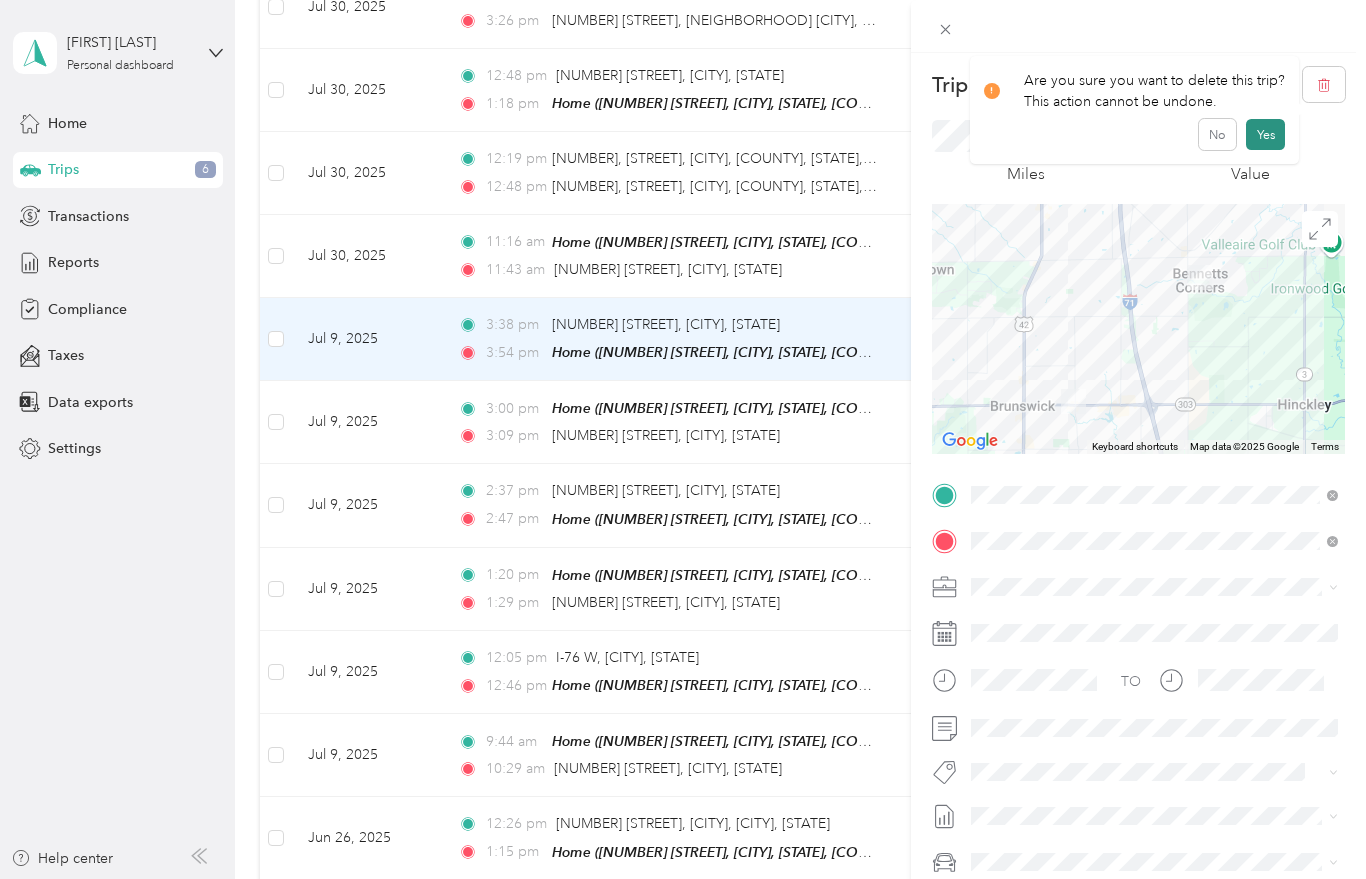 click on "Yes" at bounding box center (1265, 135) 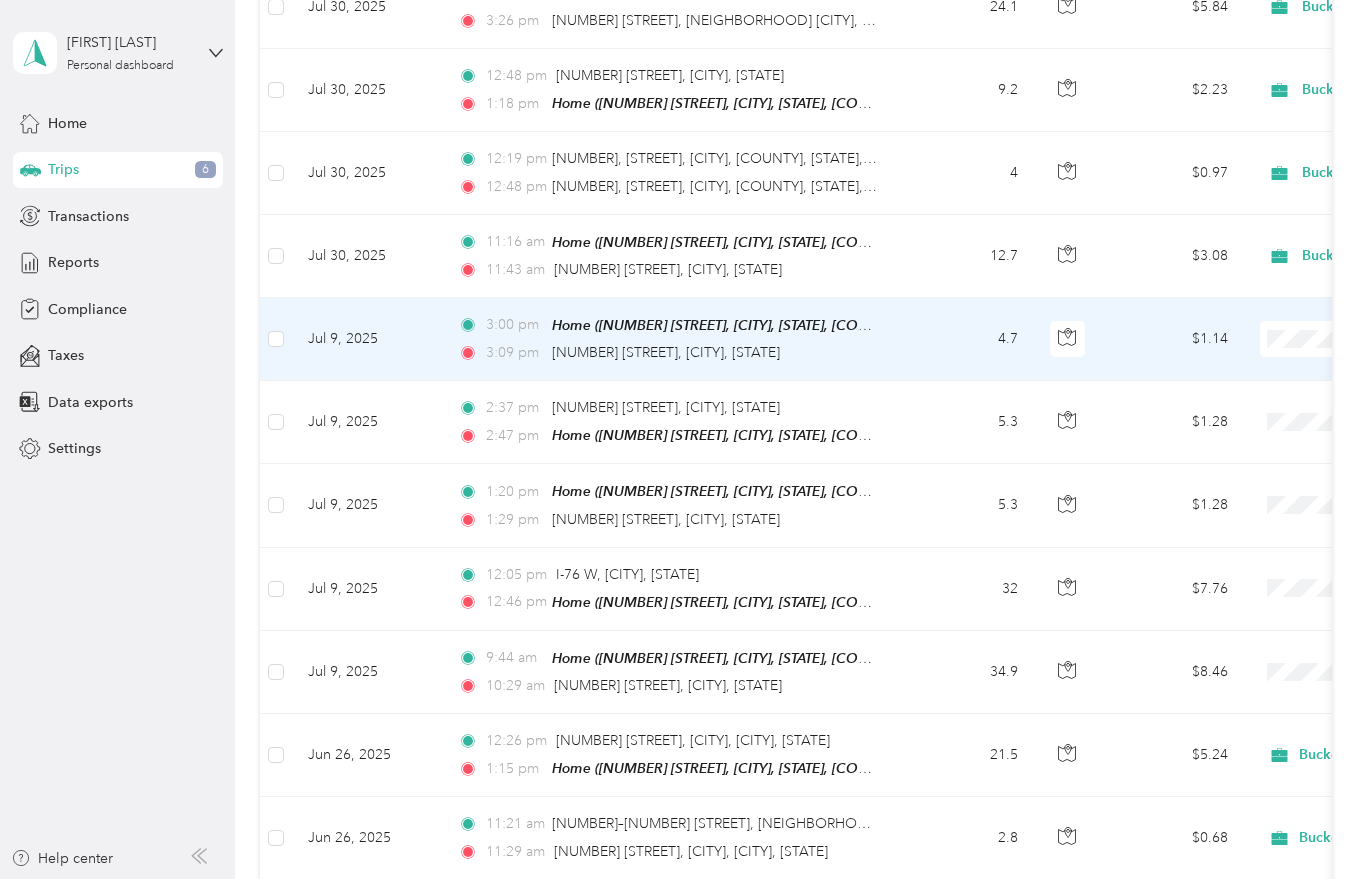 click at bounding box center (276, 339) 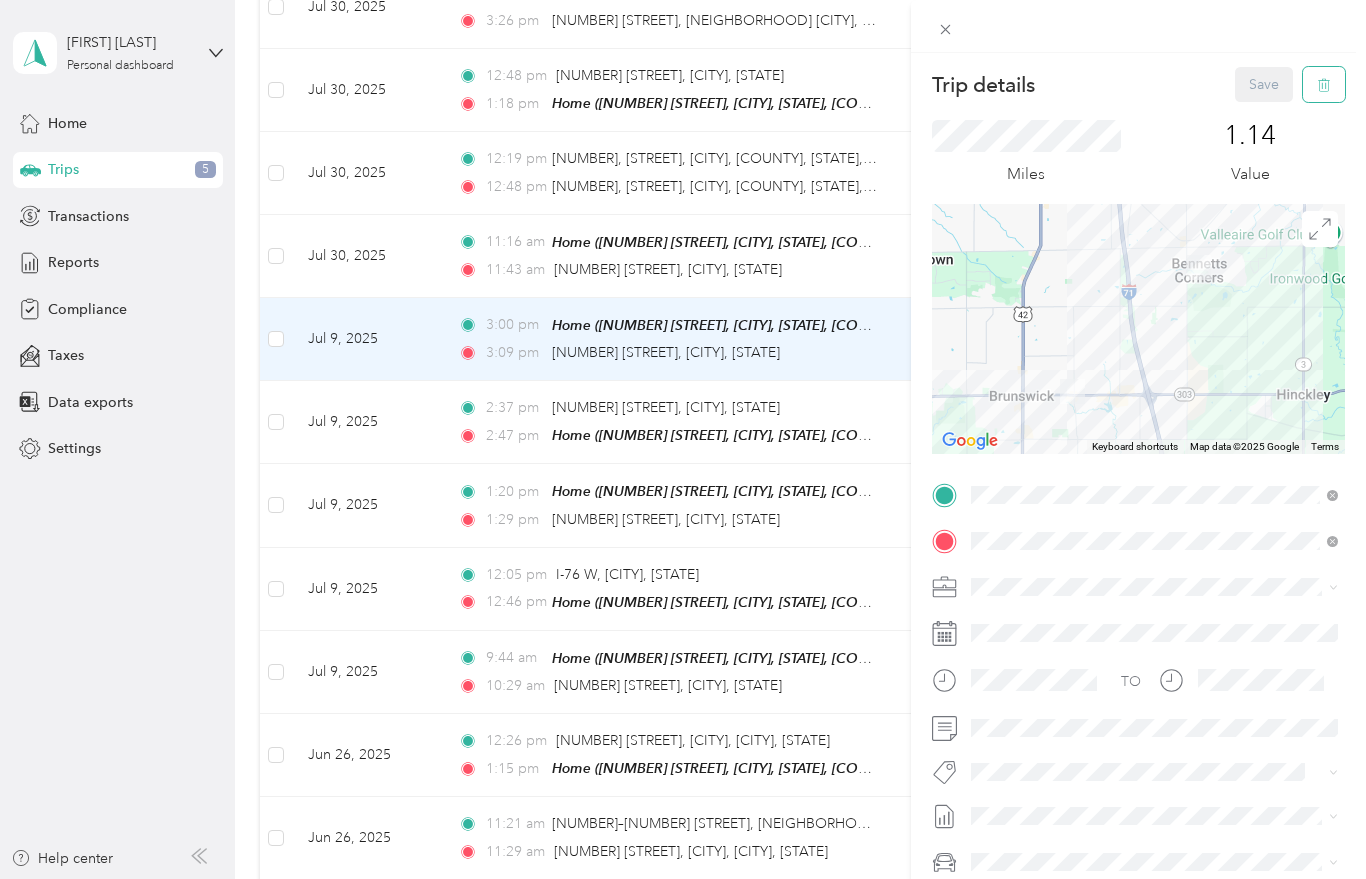 click at bounding box center (1324, 84) 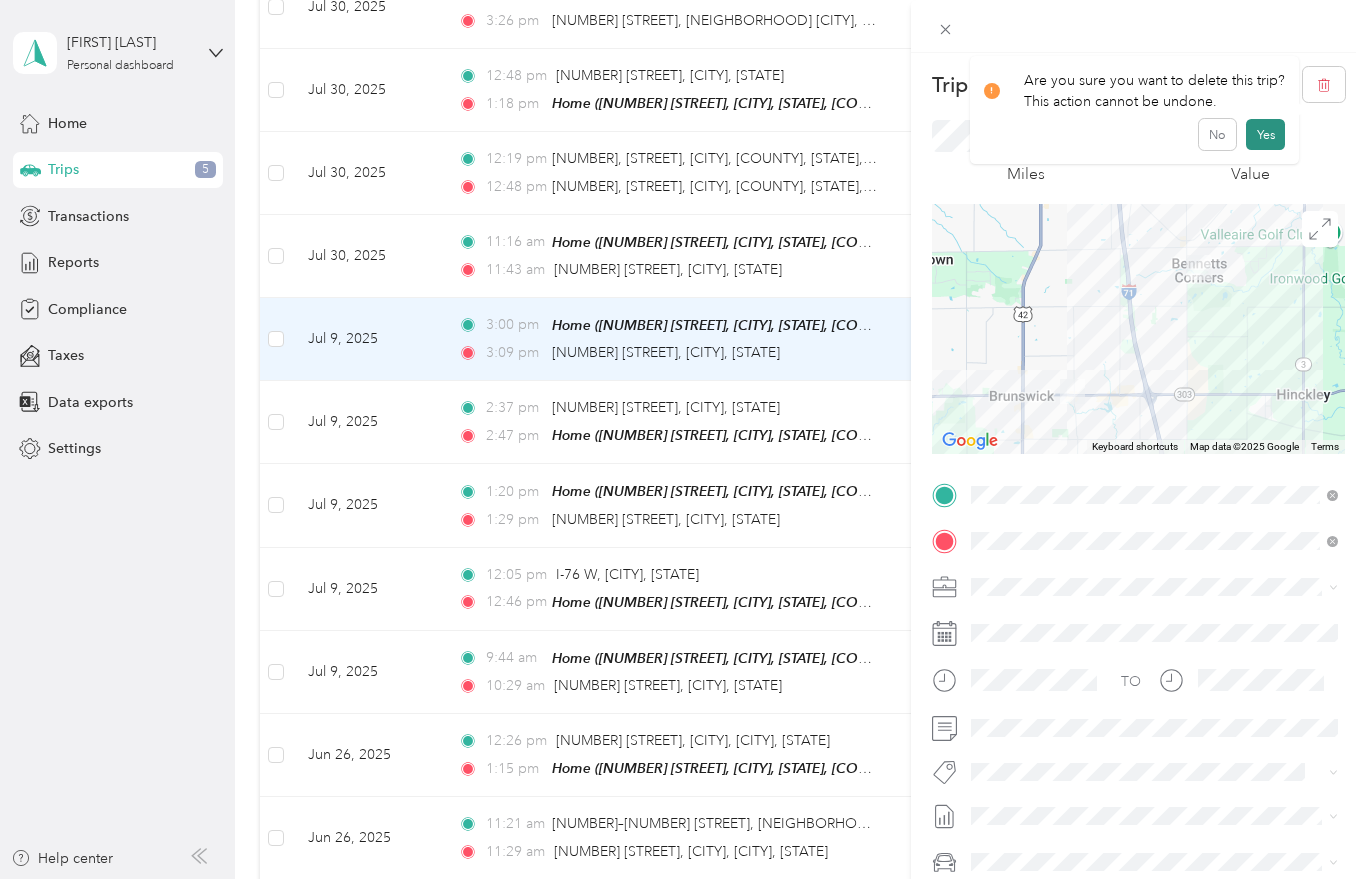 click on "Yes" at bounding box center (1265, 135) 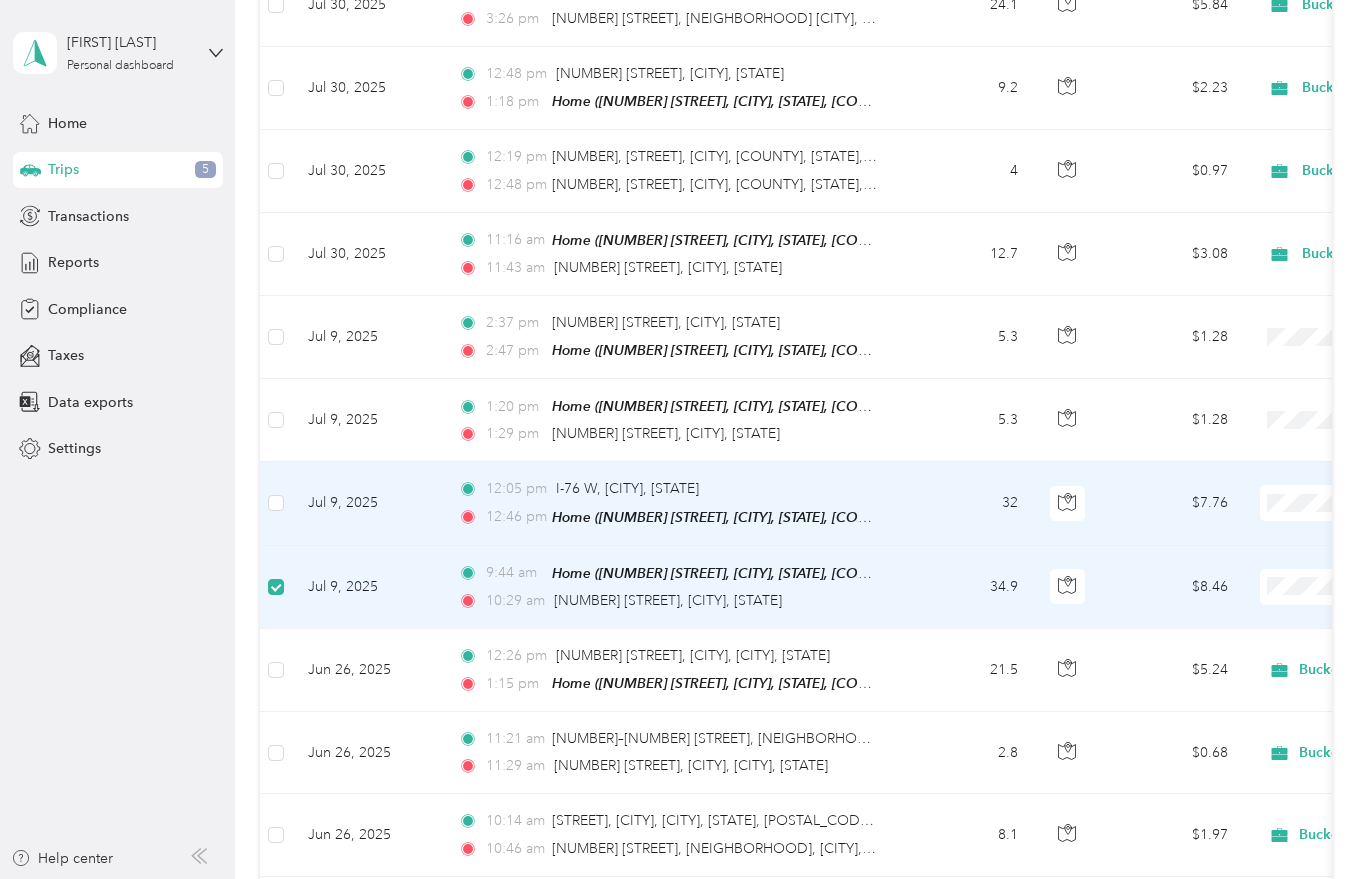 click on "Jul 9, 2025" at bounding box center (367, 503) 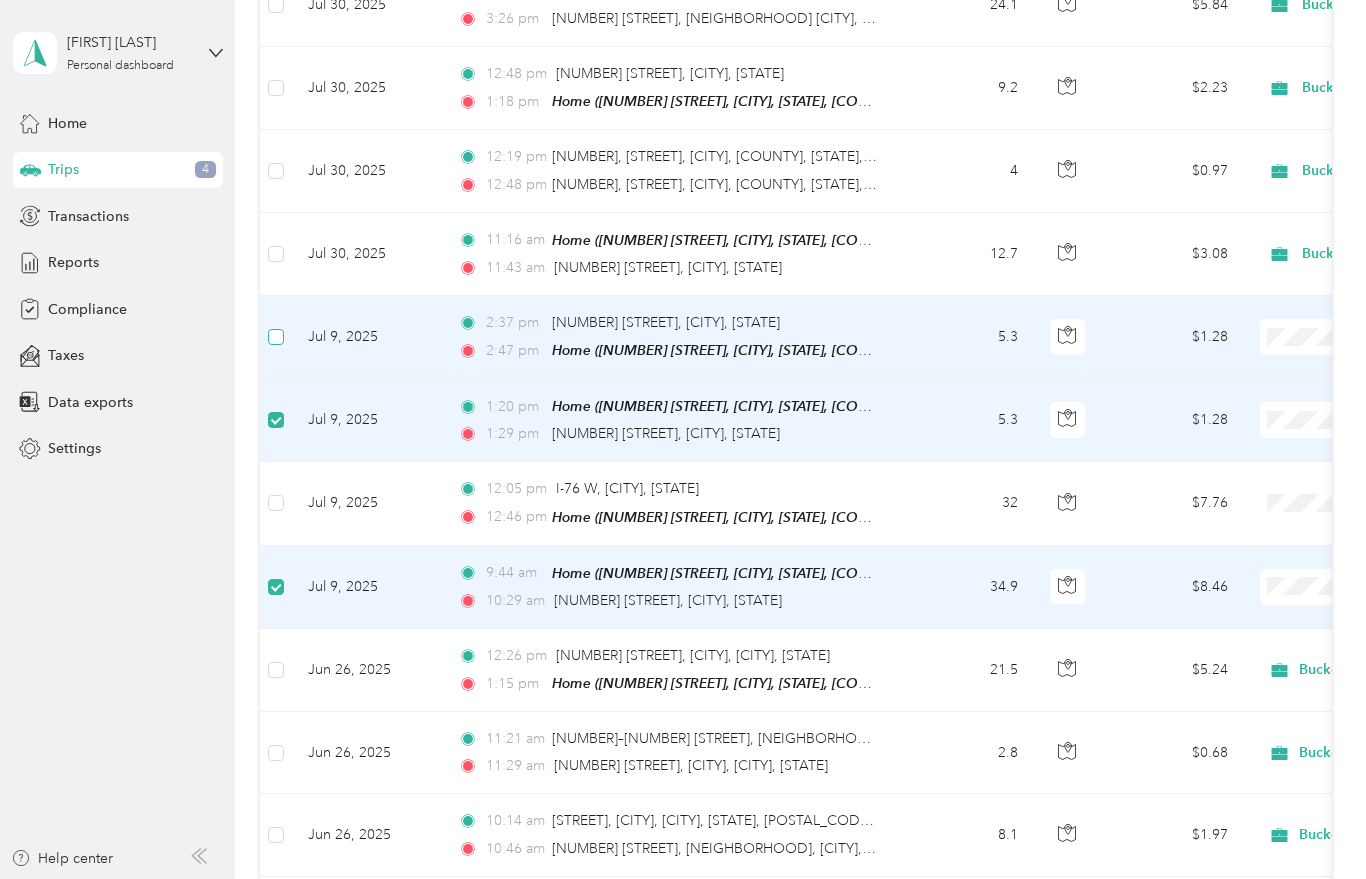 click at bounding box center (276, 337) 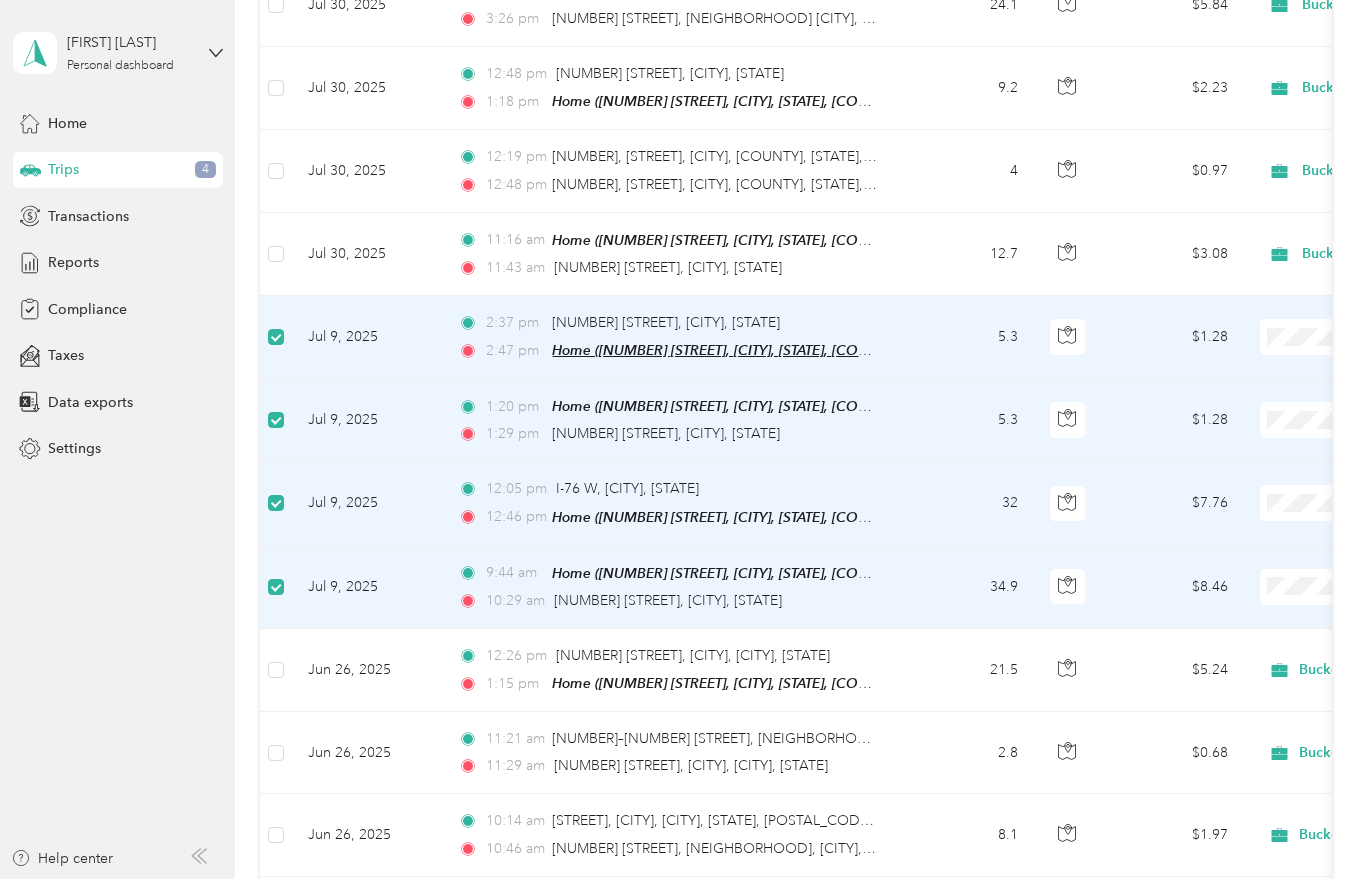 scroll, scrollTop: 0, scrollLeft: 0, axis: both 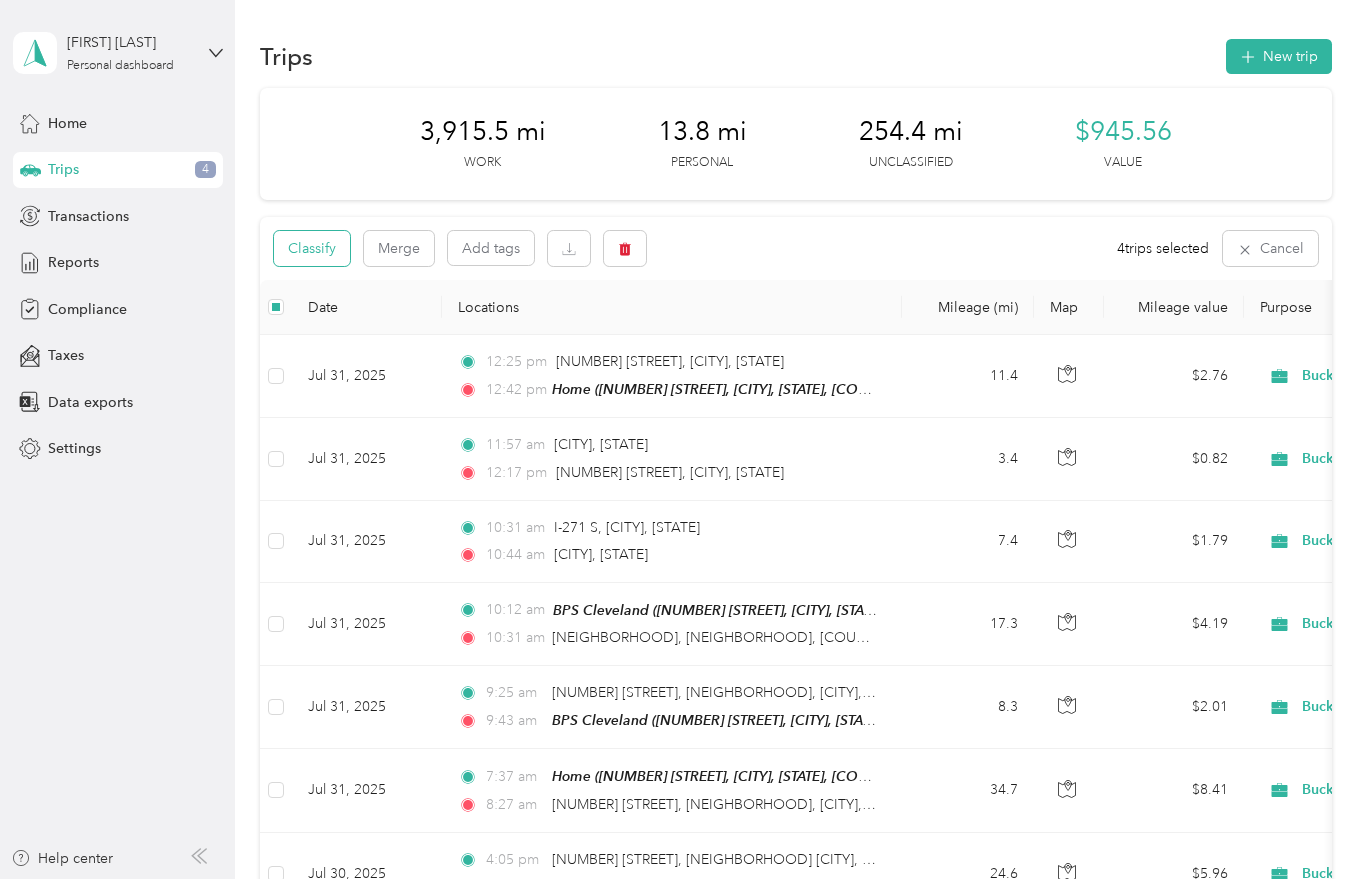 click on "Classify" at bounding box center (312, 248) 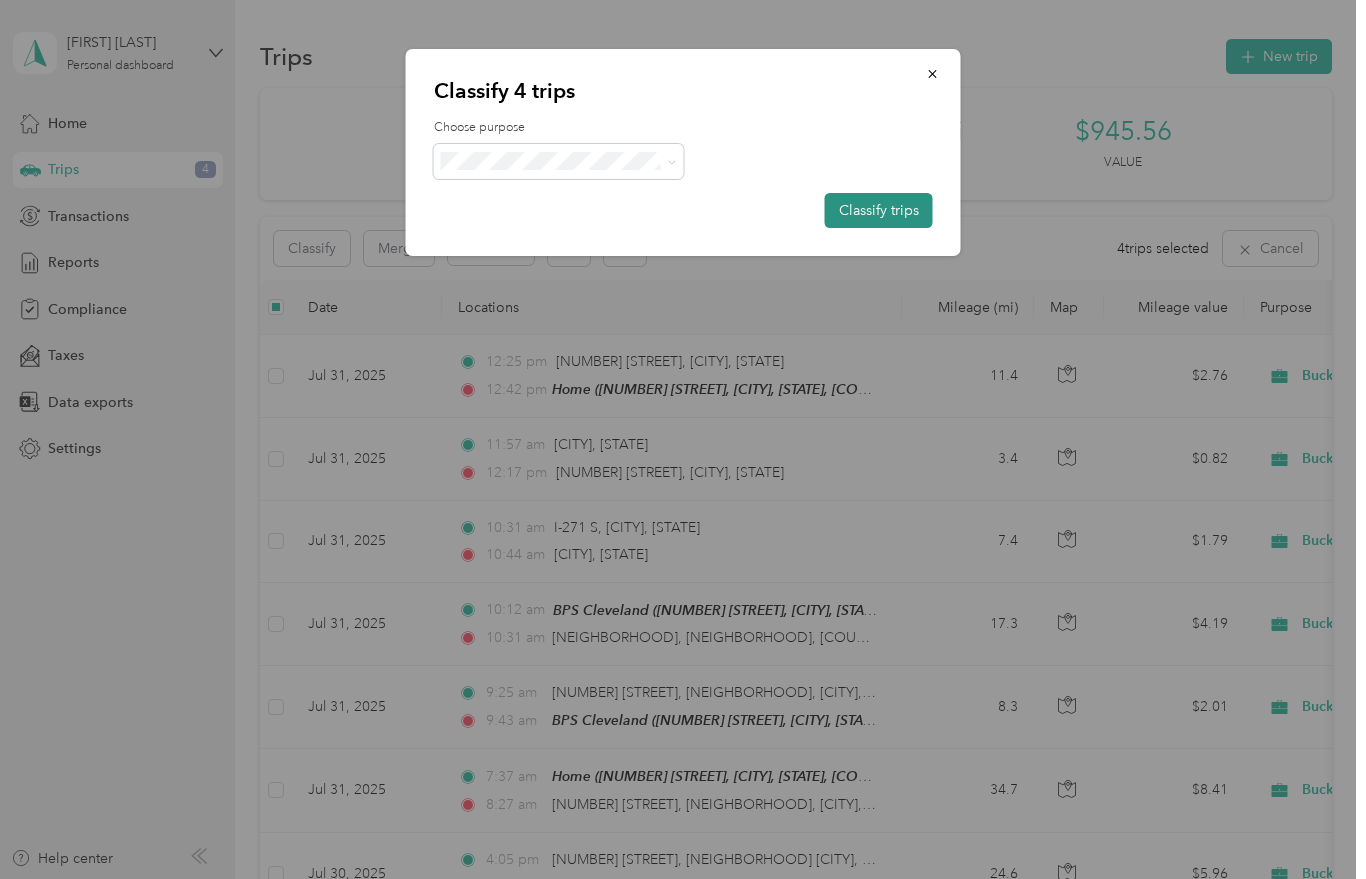 click on "Classify trips" at bounding box center [879, 210] 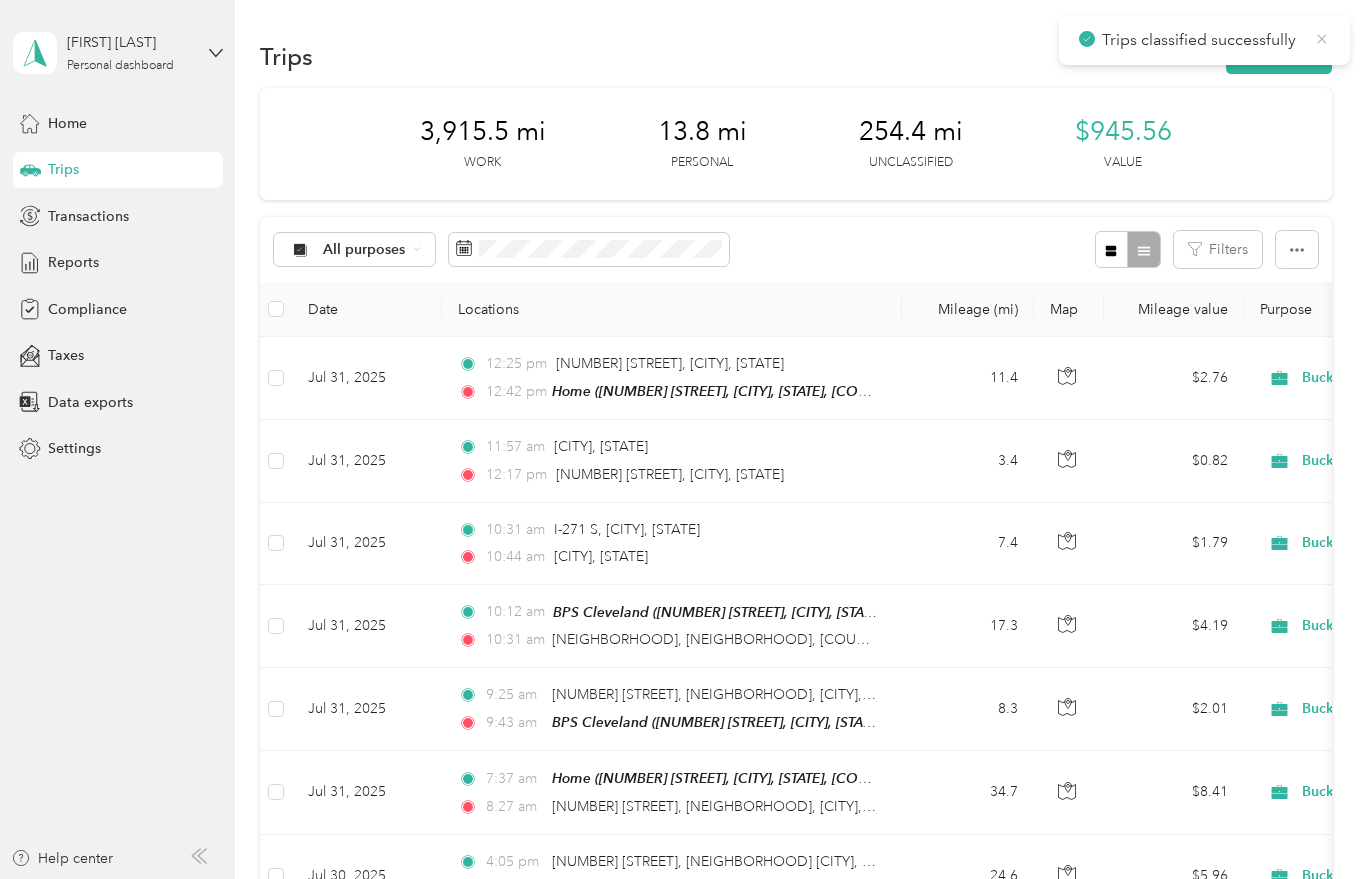 click 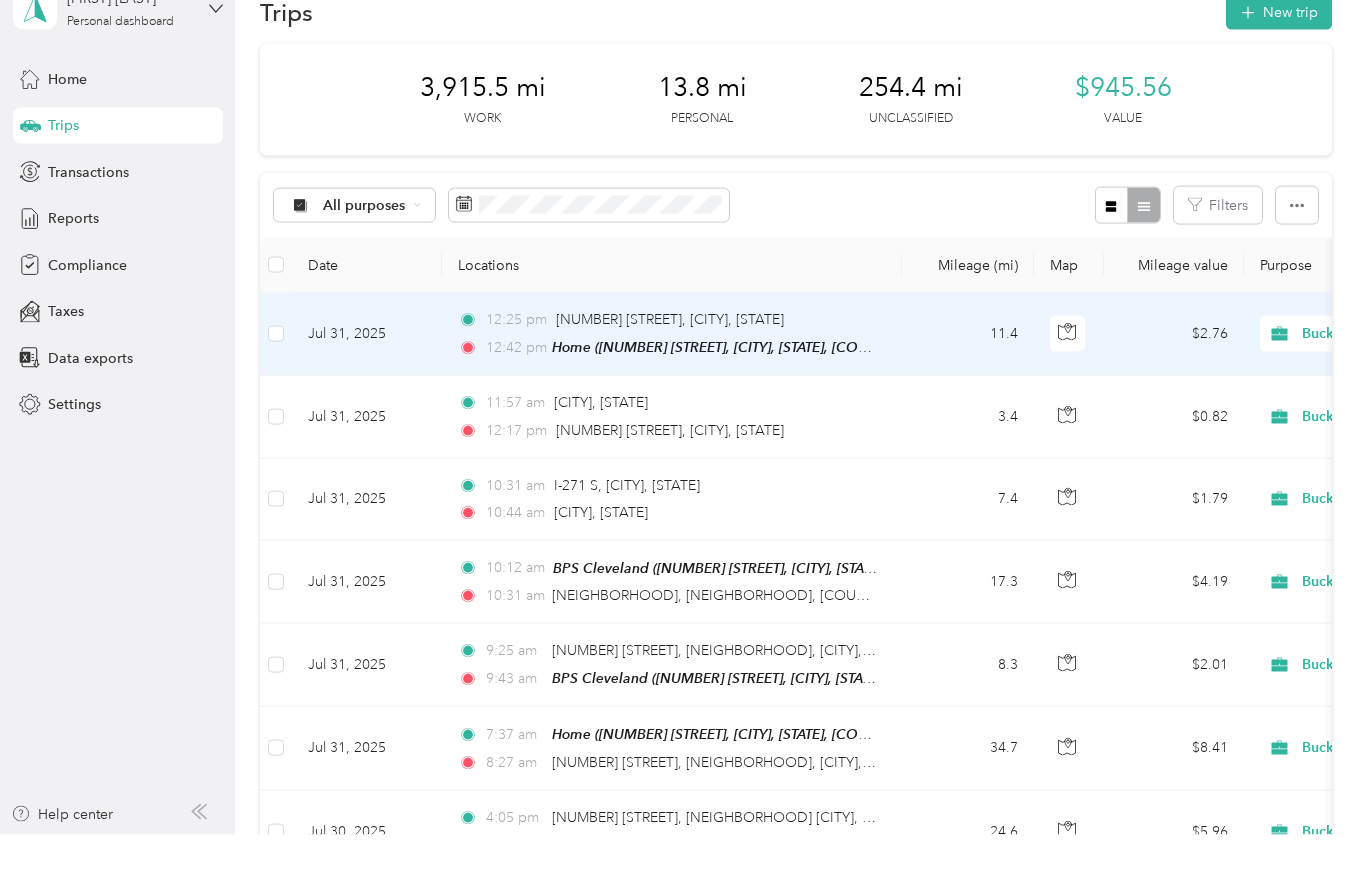 scroll, scrollTop: 25, scrollLeft: 0, axis: vertical 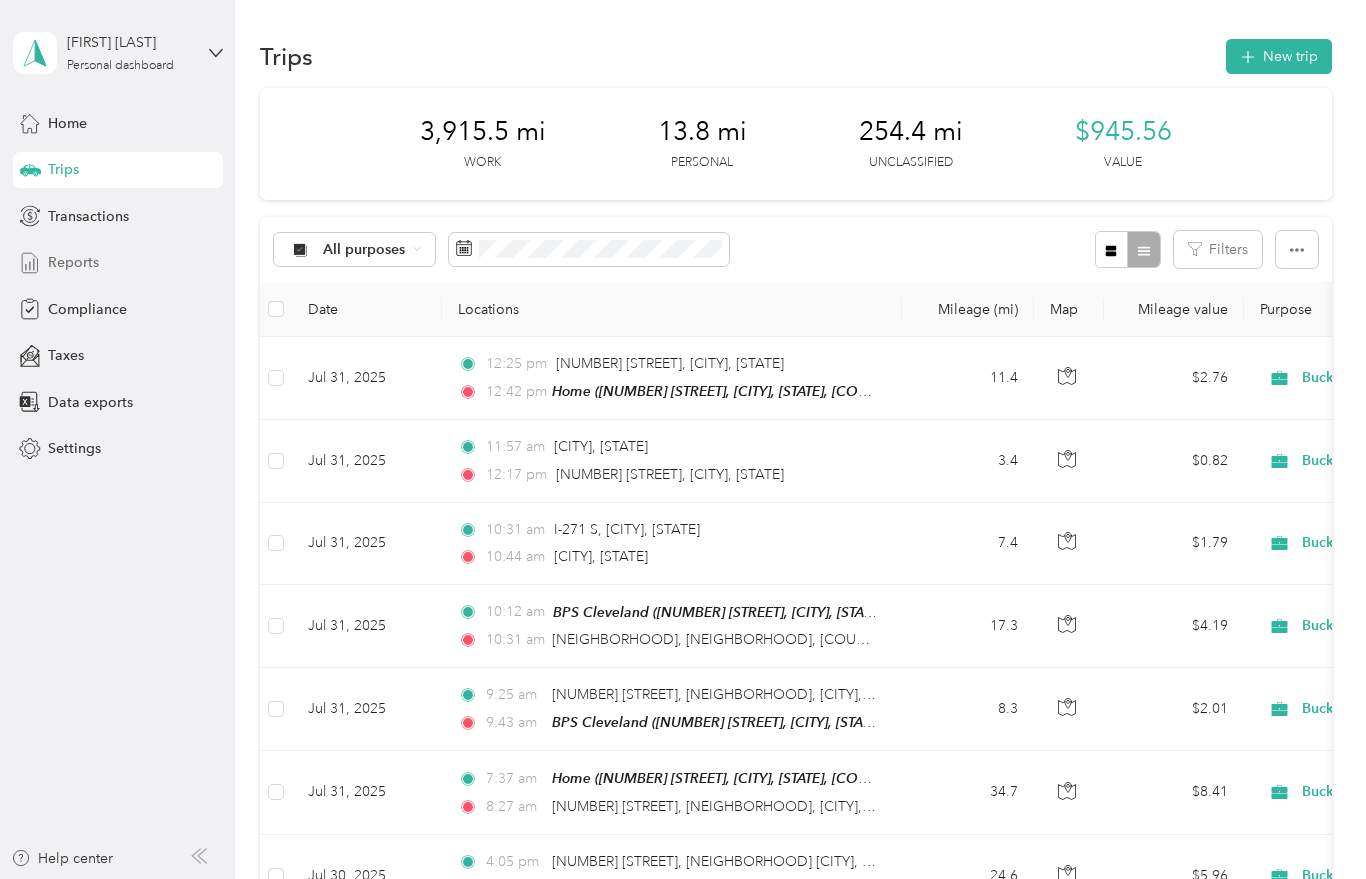 click on "Reports" at bounding box center [73, 262] 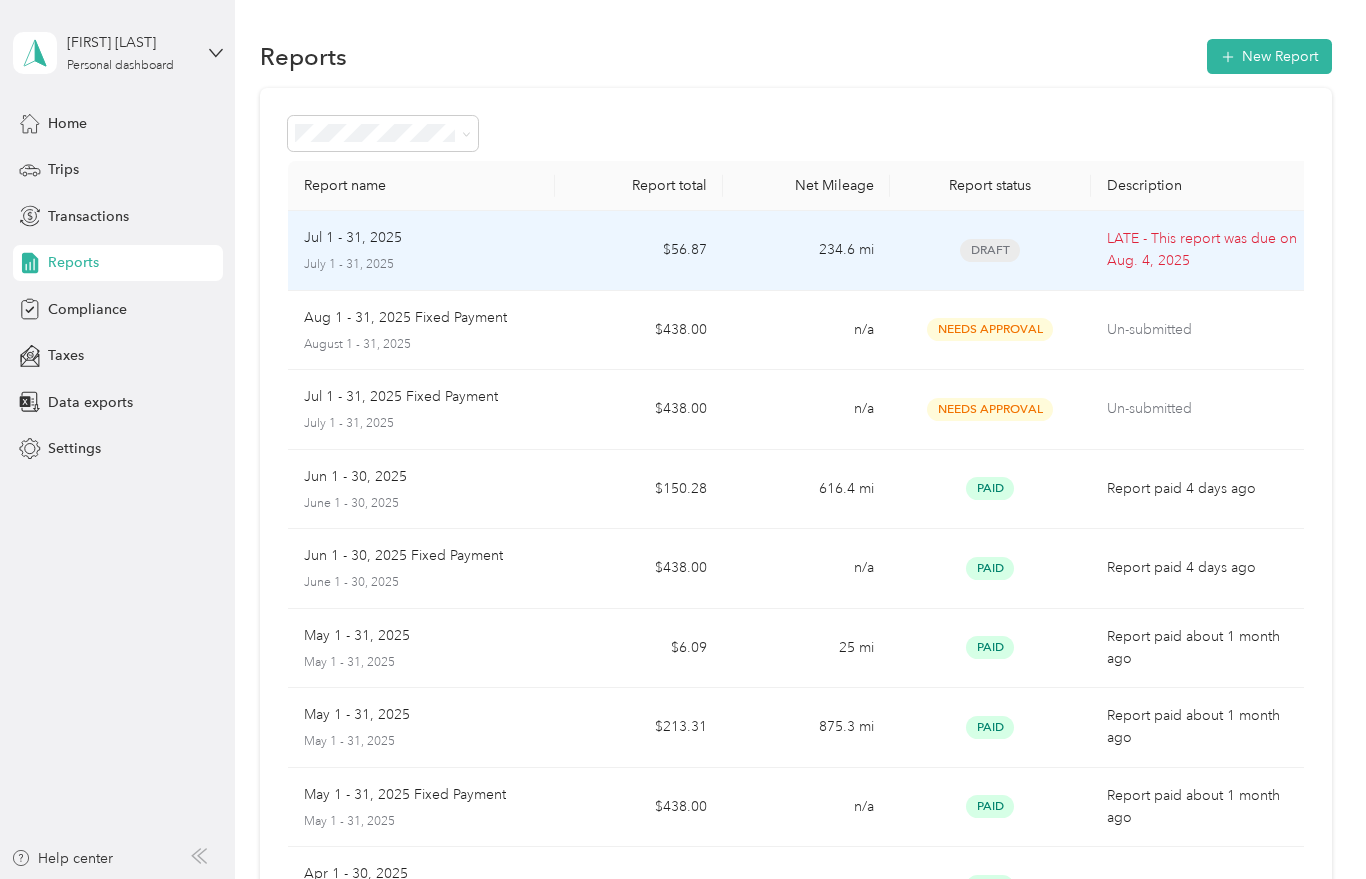 click on "July 1 - 31, 2025" at bounding box center [422, 265] 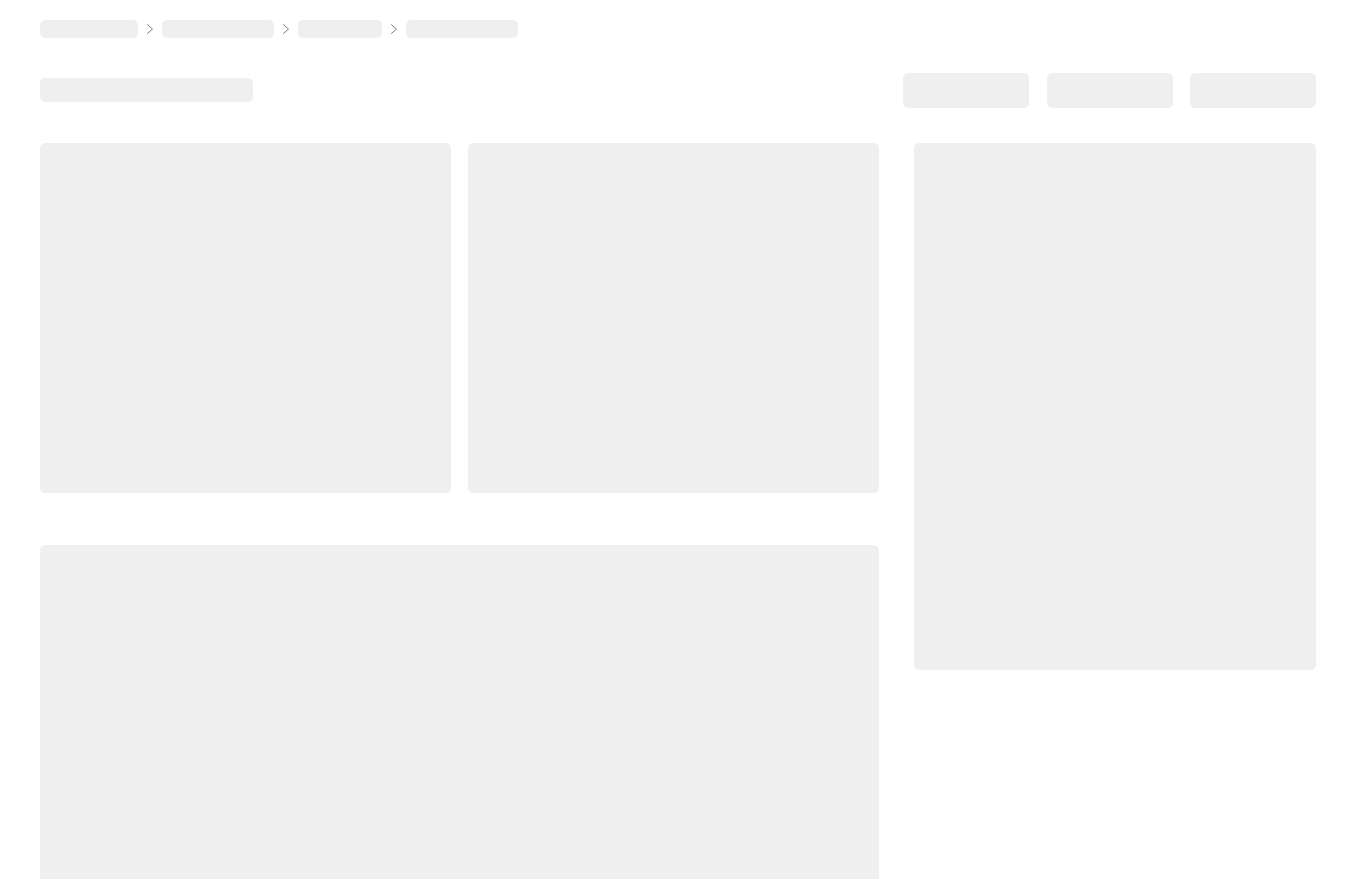 scroll, scrollTop: 0, scrollLeft: 0, axis: both 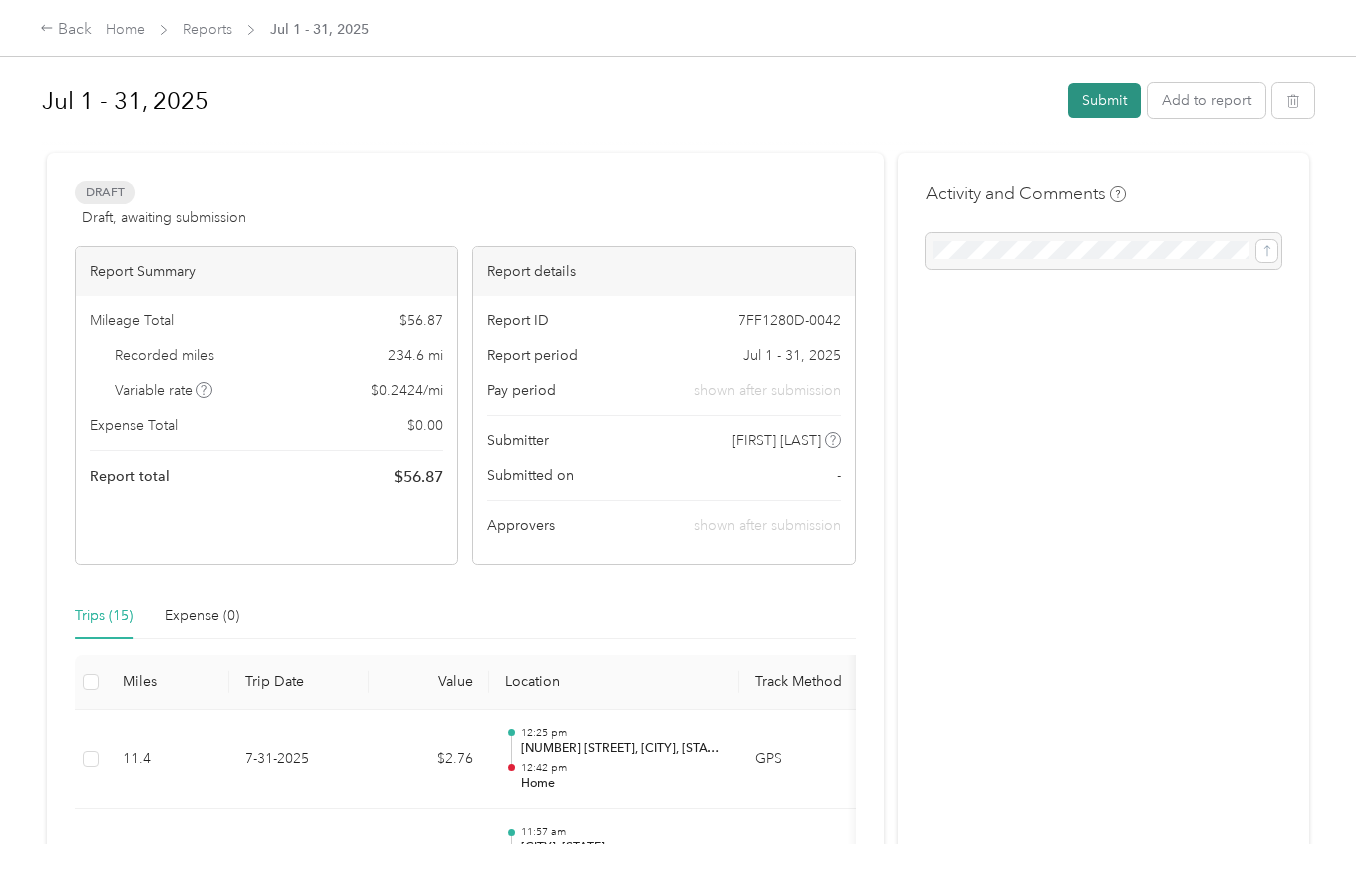 click on "Submit" at bounding box center [1104, 100] 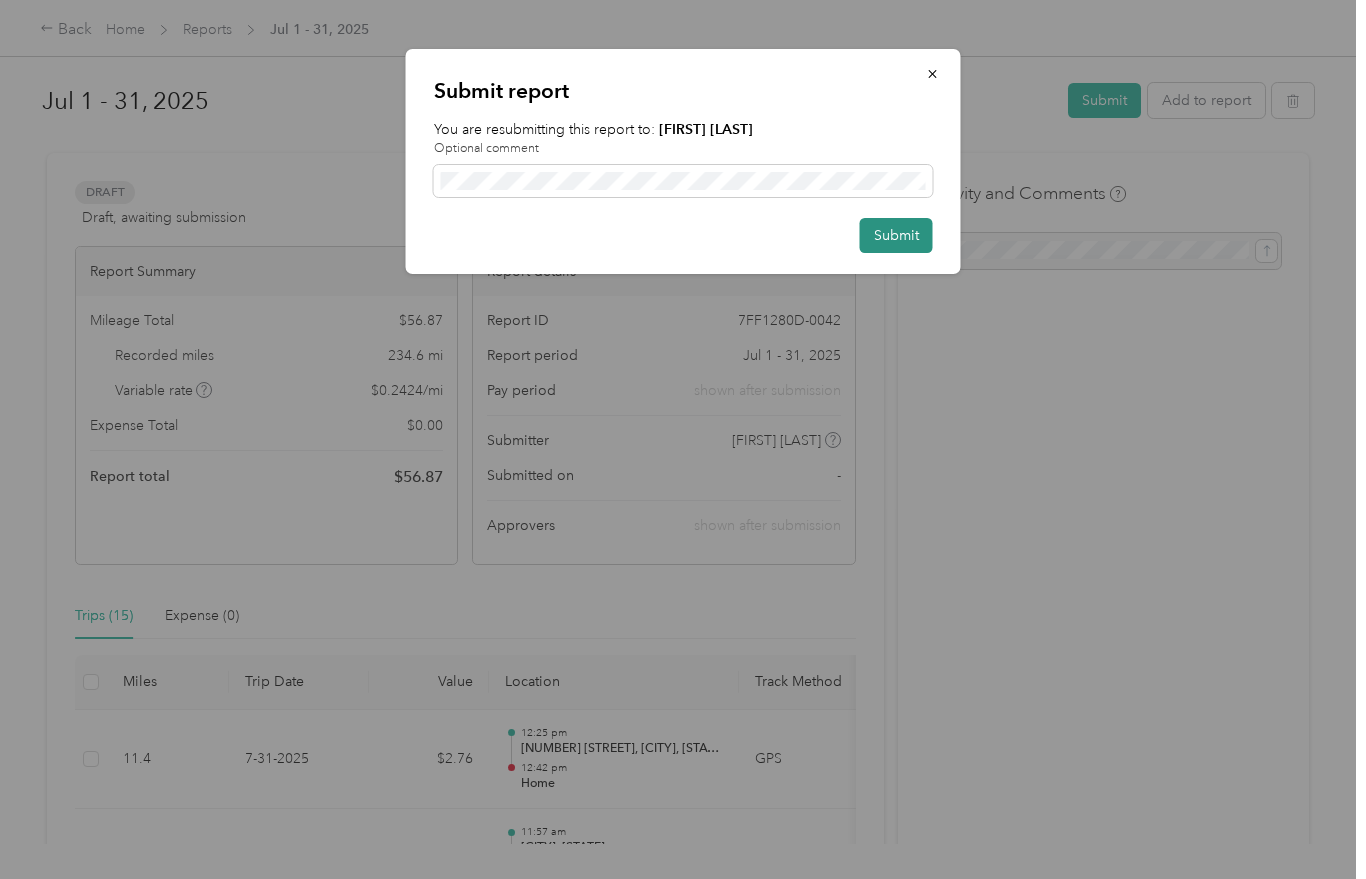 click on "Submit" at bounding box center (896, 235) 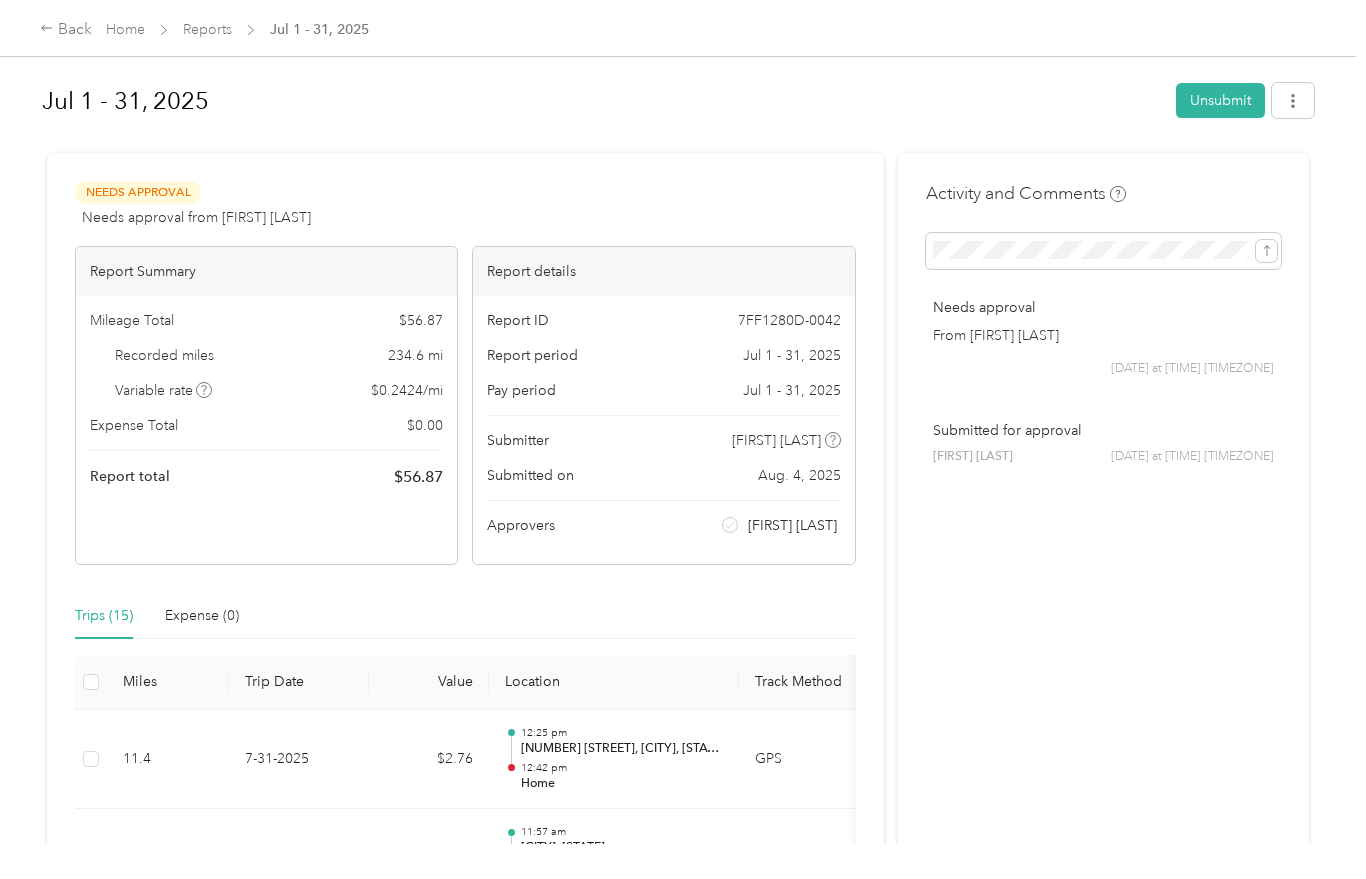 click on "Needs Approval Needs approval from [FIRST] [LAST] View  activity & comments Report Summary Mileage Total $[PRICE] Recorded miles [MILEAGE]   mi Variable rate   $[PRICE] / mi Expense Total $[PRICE] Report total $[PRICE] Report ID [REPORT_ID] Report period [DATE] - [DATE], [YEAR] Pay period [DATE] - [DATE], [YEAR] Submitter [FIRST] [LAST] Submitted on [DATE], [YEAR] Approvers [FIRST] [LAST]" at bounding box center (465, 373) 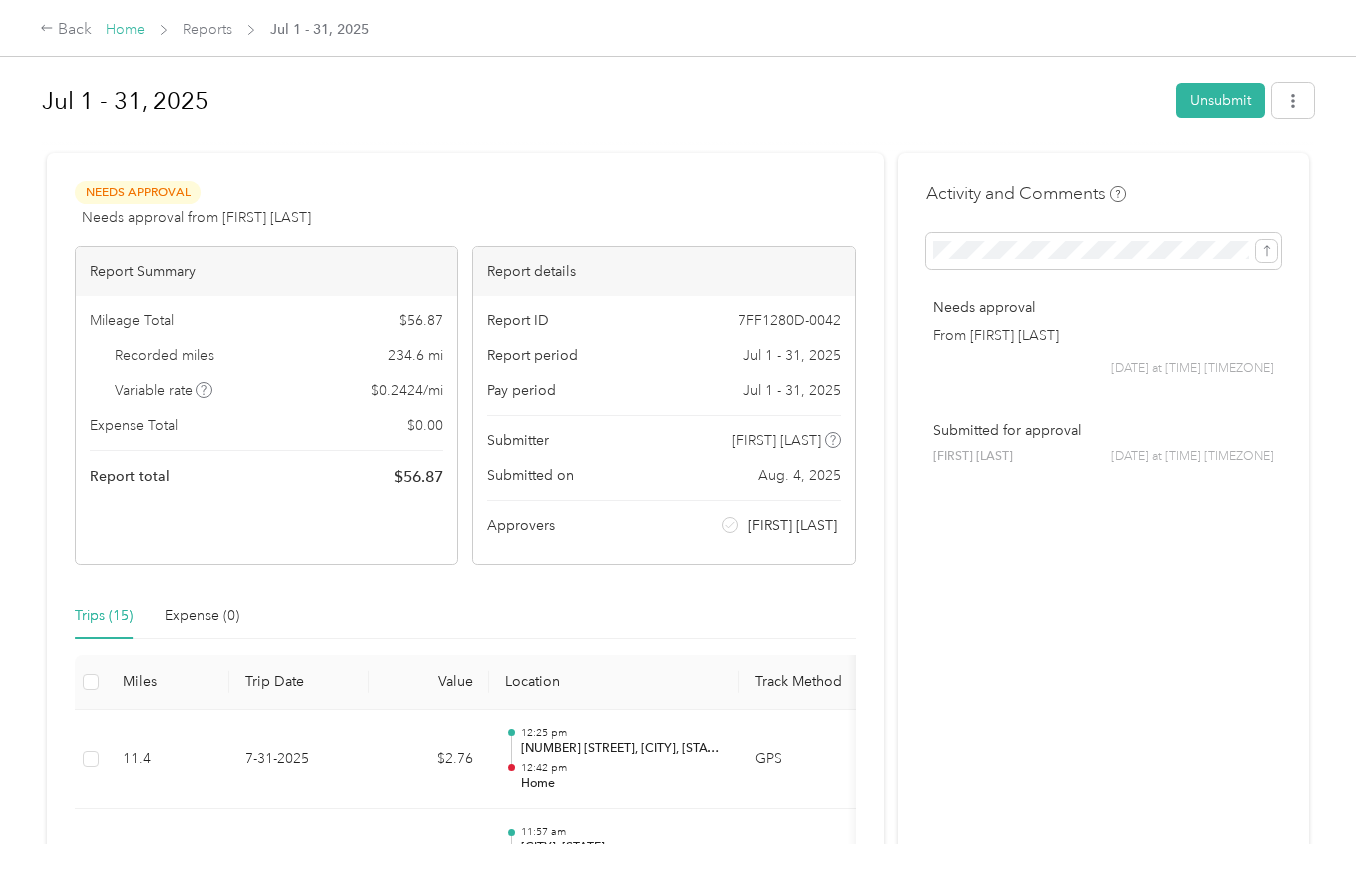 click on "Home" at bounding box center (125, 29) 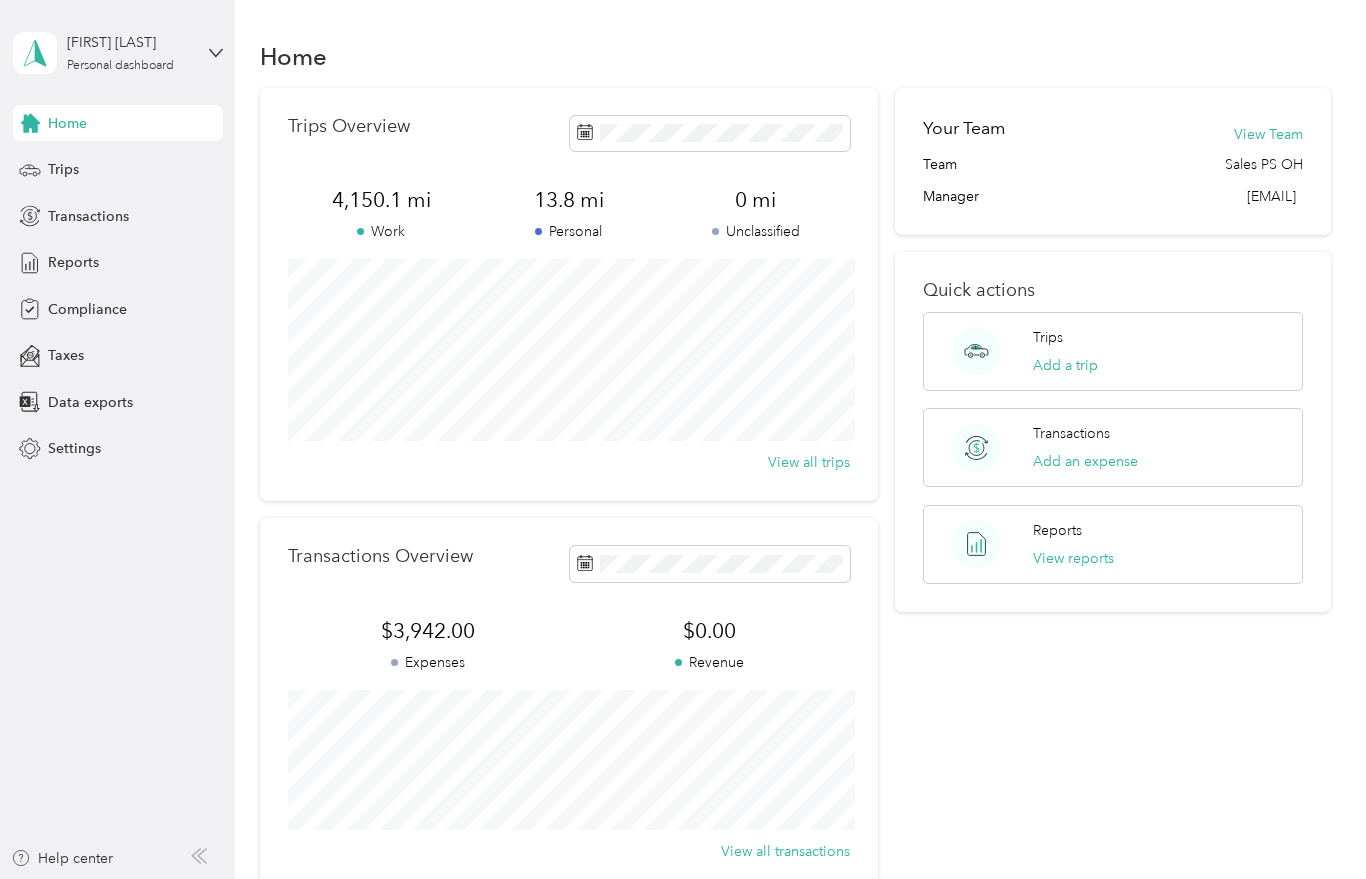 click on "Home" at bounding box center (67, 123) 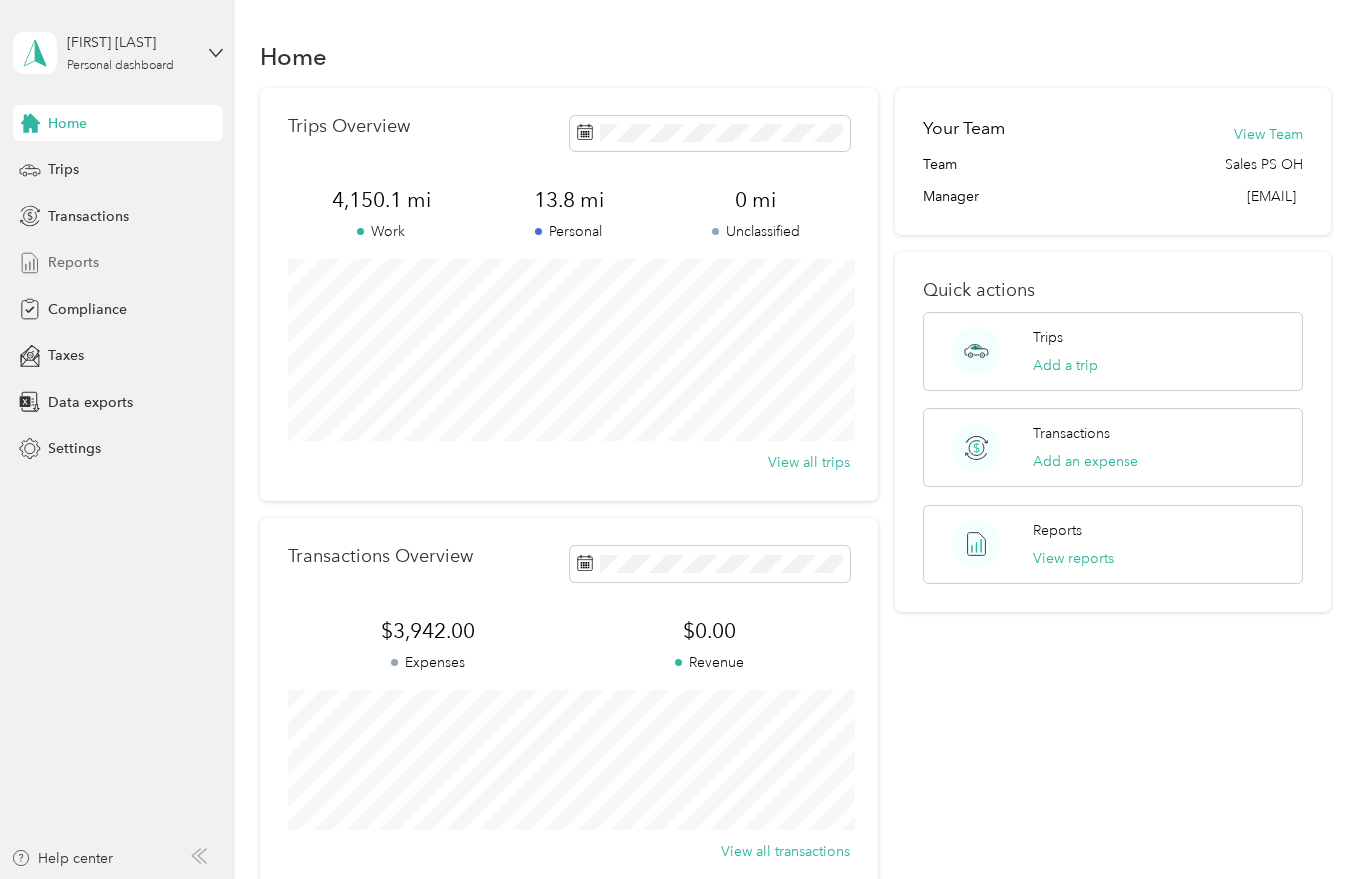 click on "Reports" at bounding box center [73, 262] 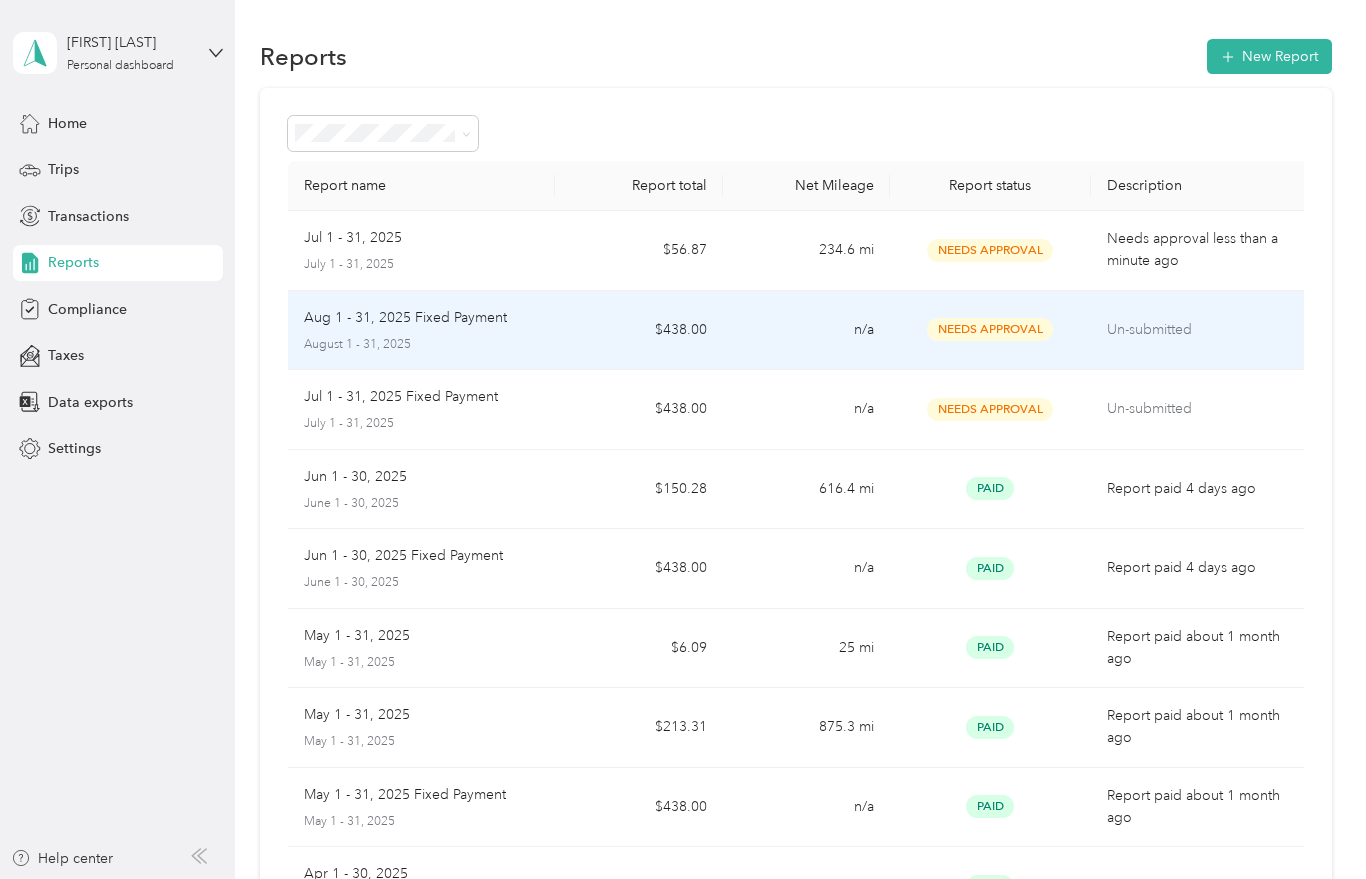 click on "August 1 - 31, 2025" at bounding box center (422, 345) 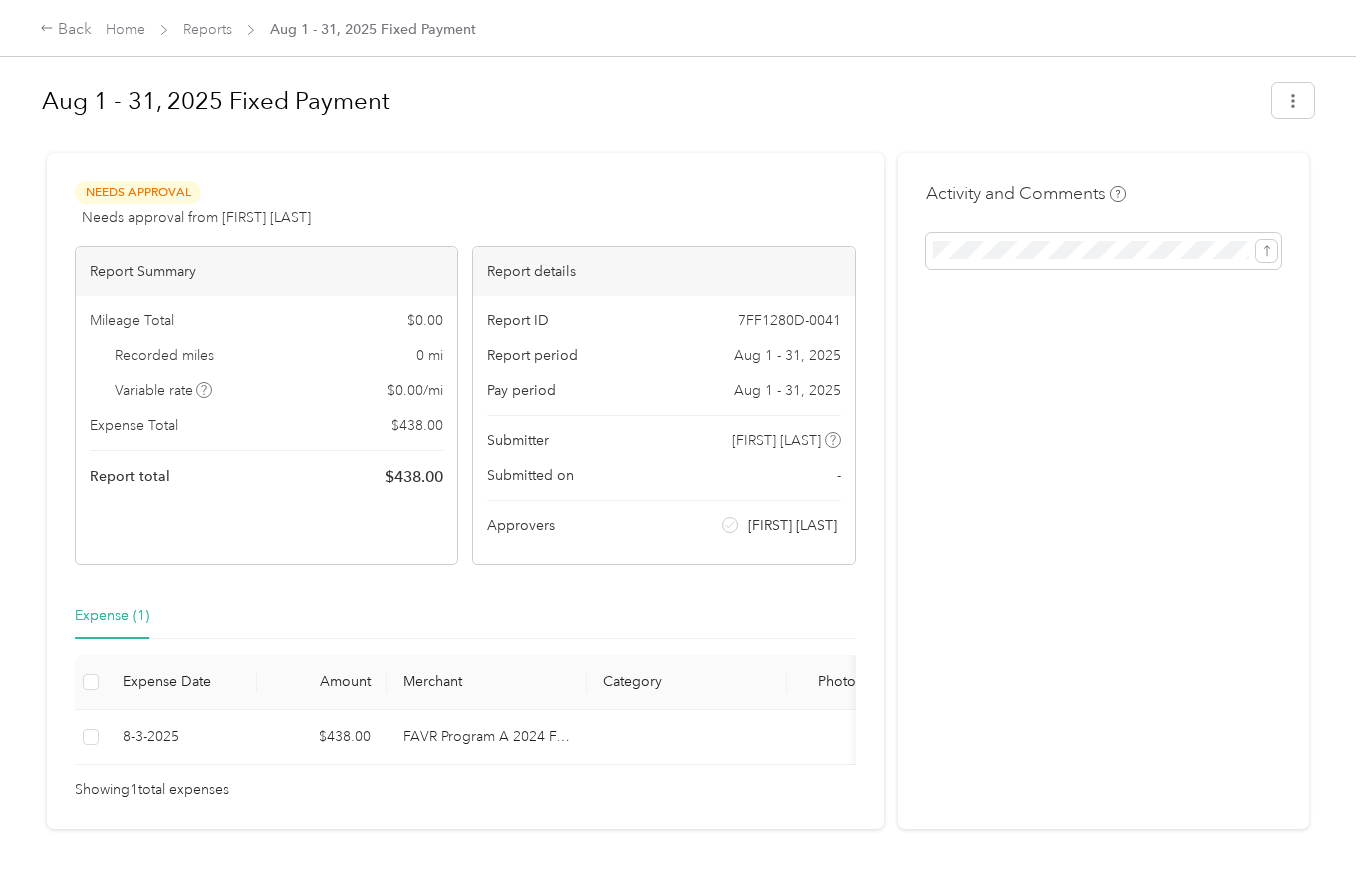 click on "Back Home Reports [DATE] - [DATE], [YEAR] Fixed Payment" at bounding box center [683, 28] 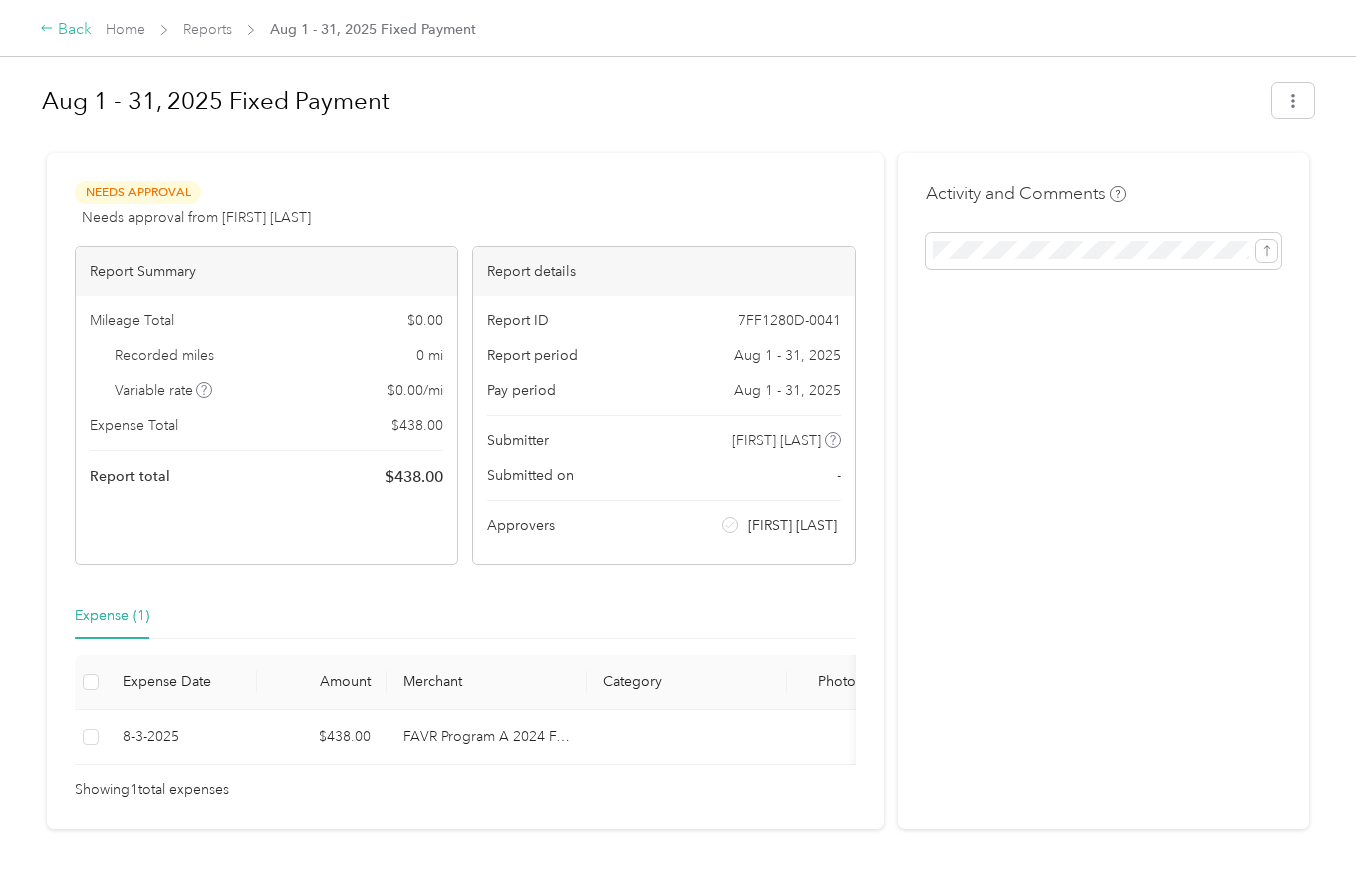 click on "Back" at bounding box center (66, 30) 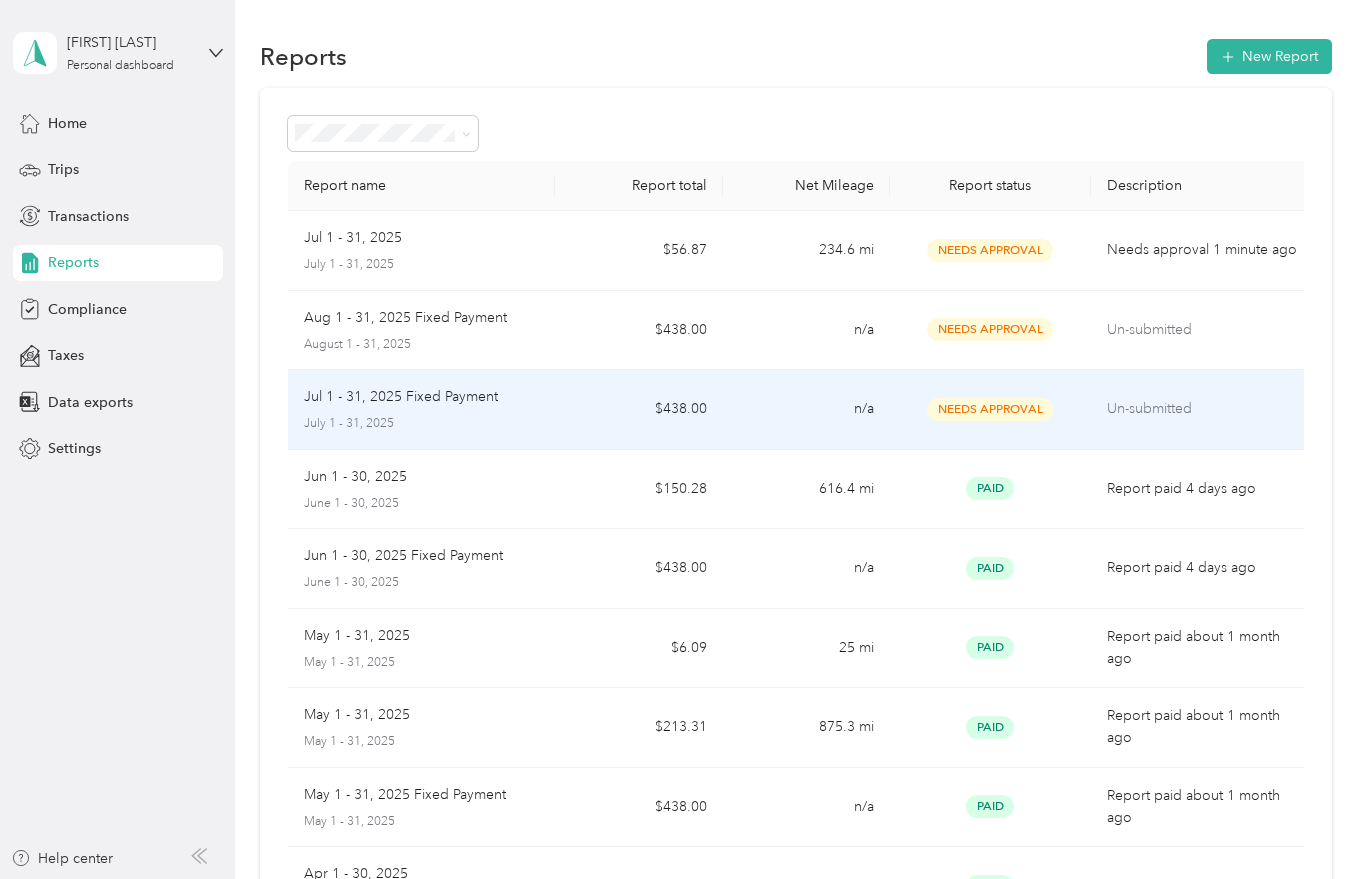 click on "$438.00" at bounding box center [638, 410] 